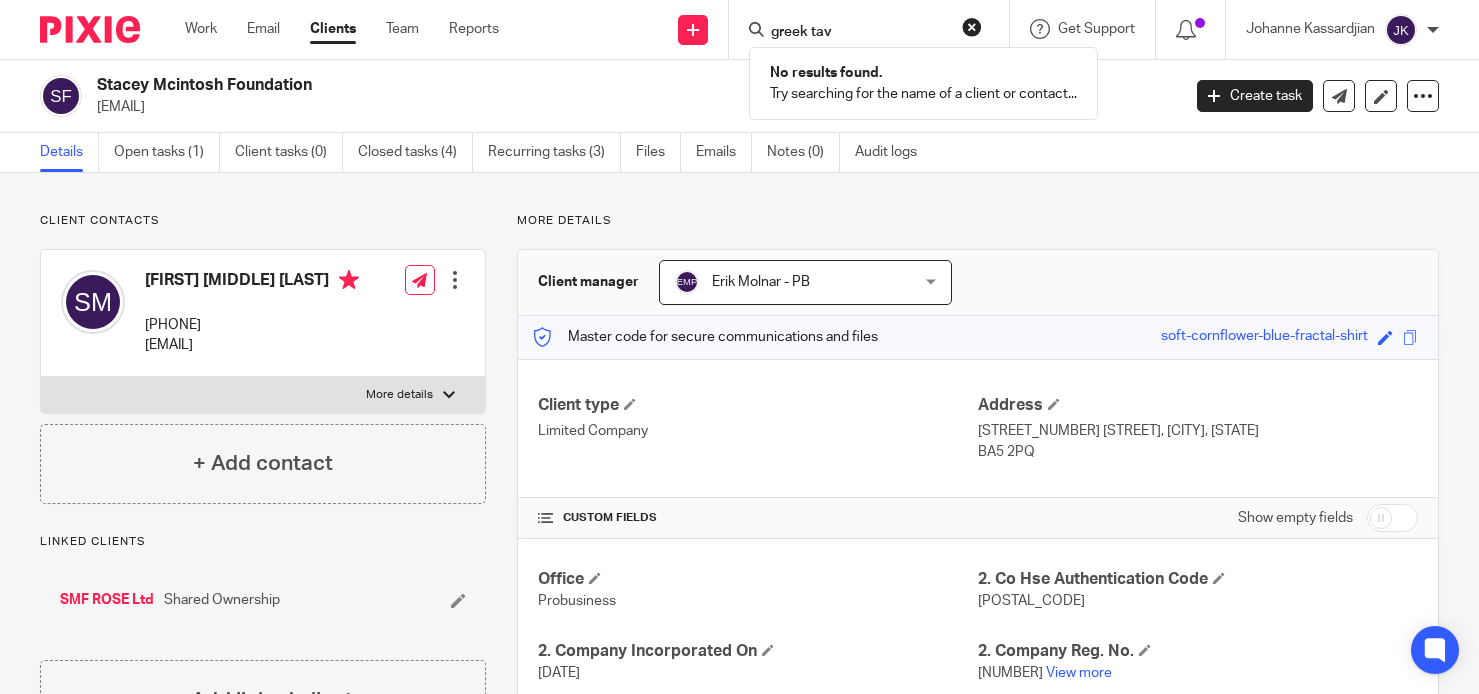 scroll, scrollTop: 0, scrollLeft: 0, axis: both 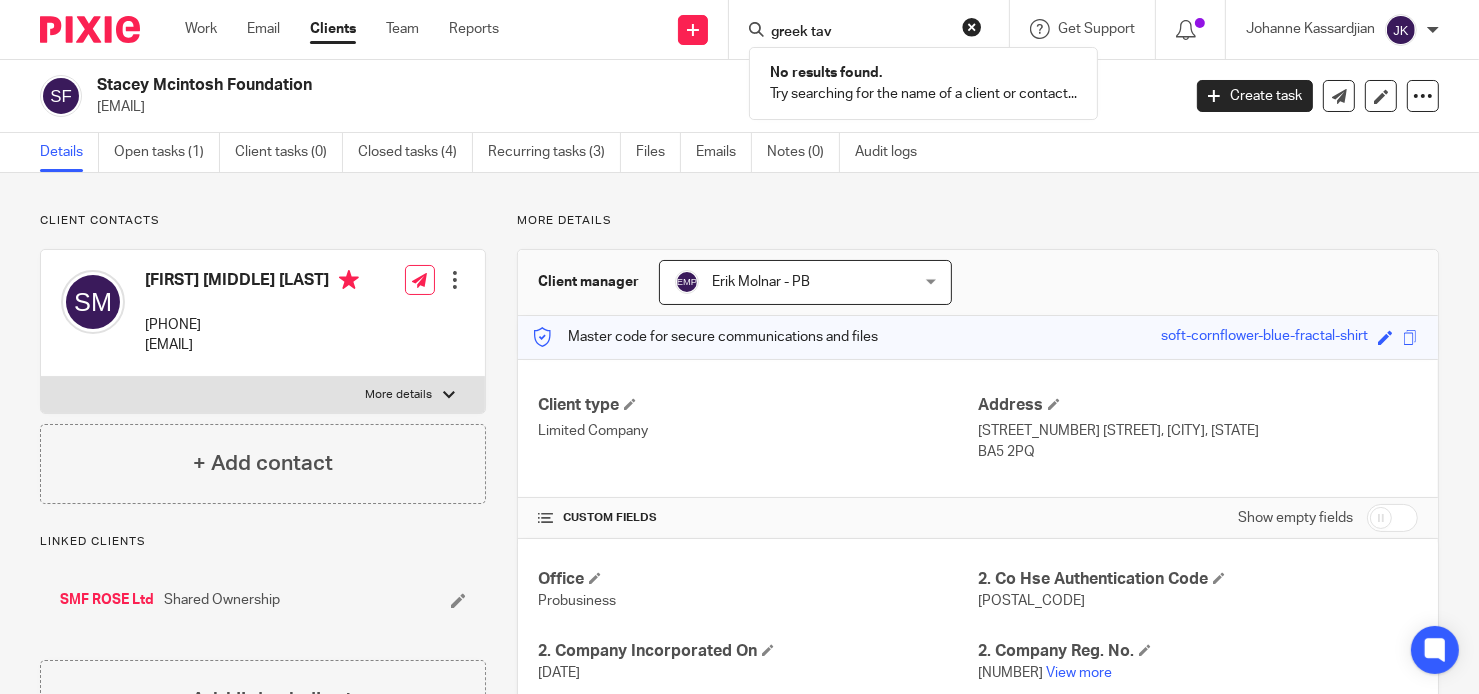 click on "More details" at bounding box center (978, 221) 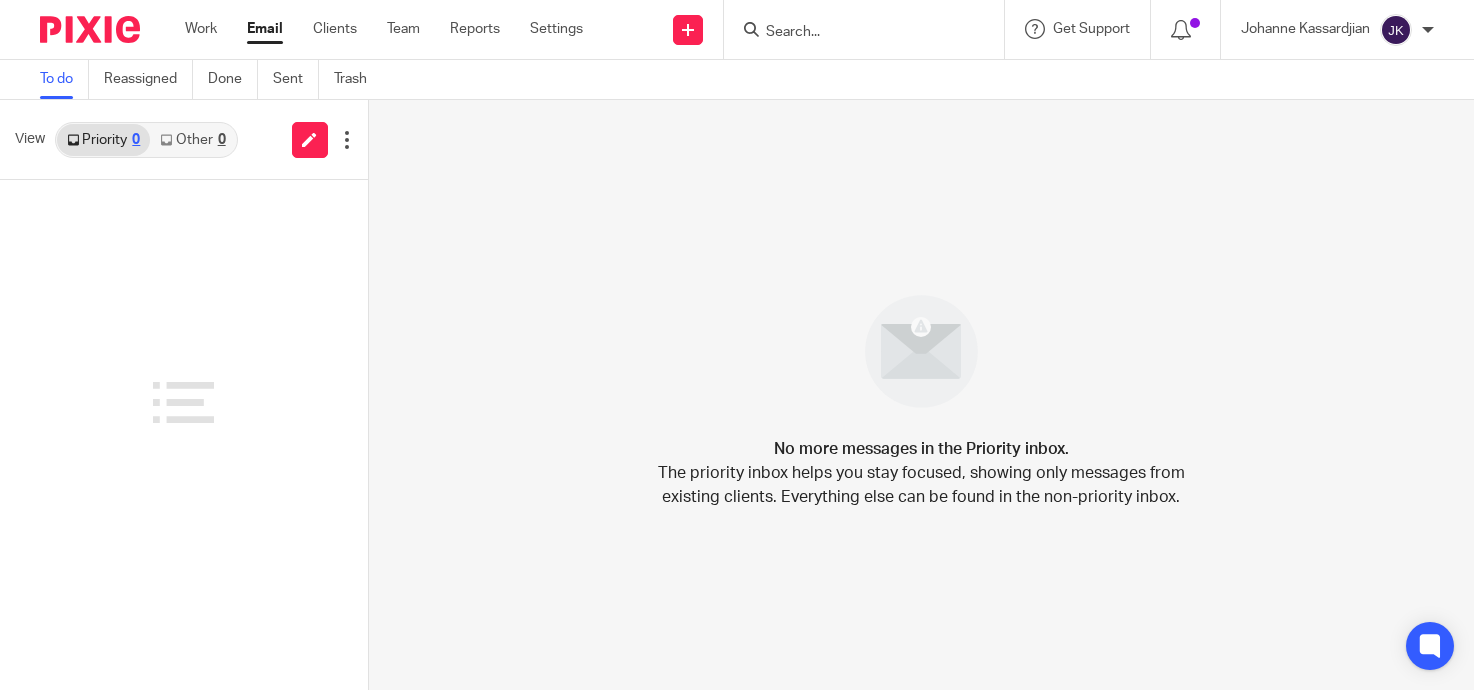 scroll, scrollTop: 0, scrollLeft: 0, axis: both 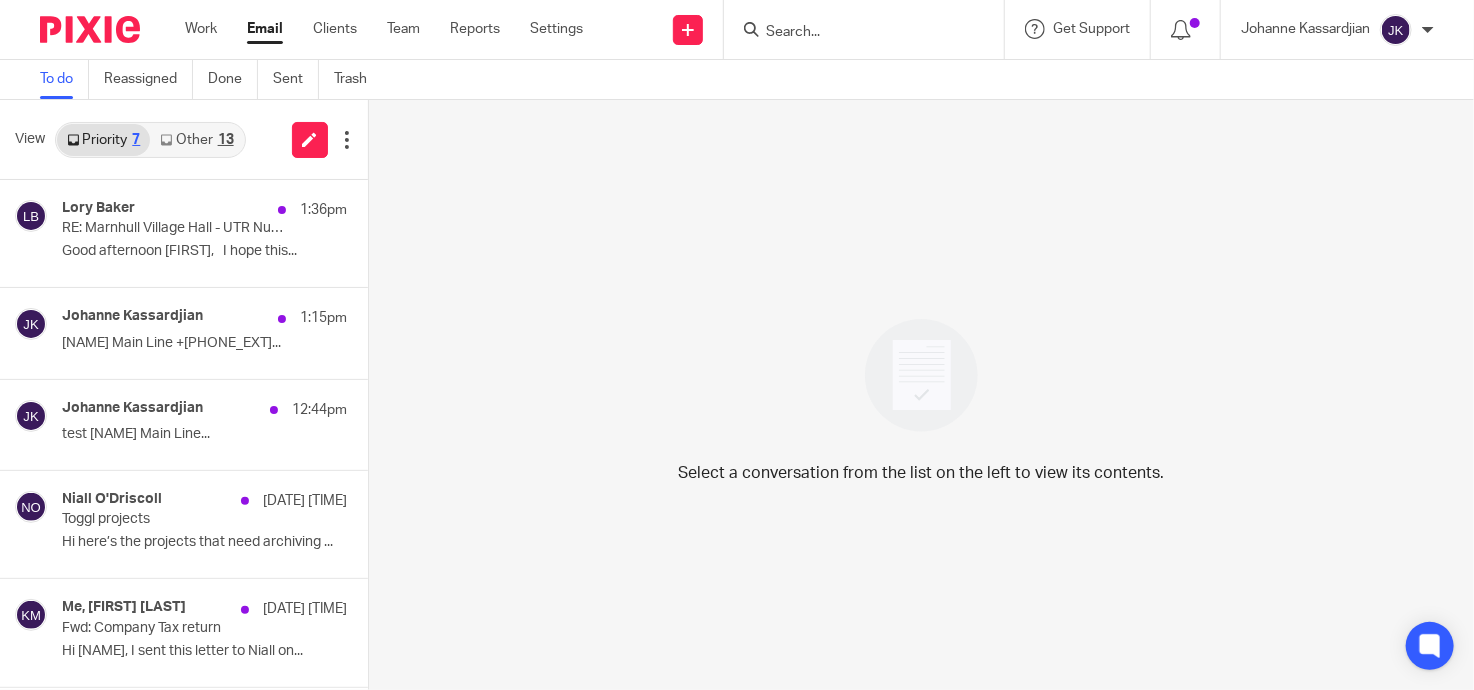 click at bounding box center [854, 33] 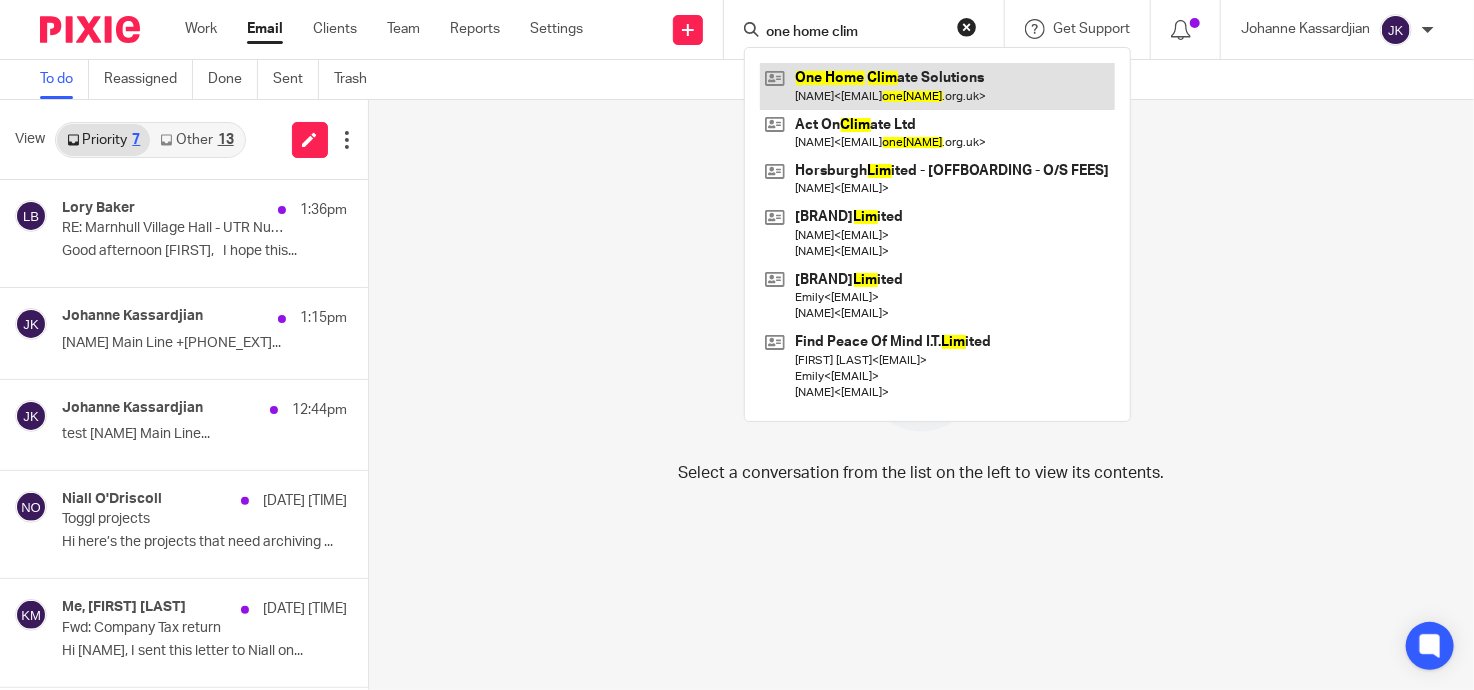 type on "one home clim" 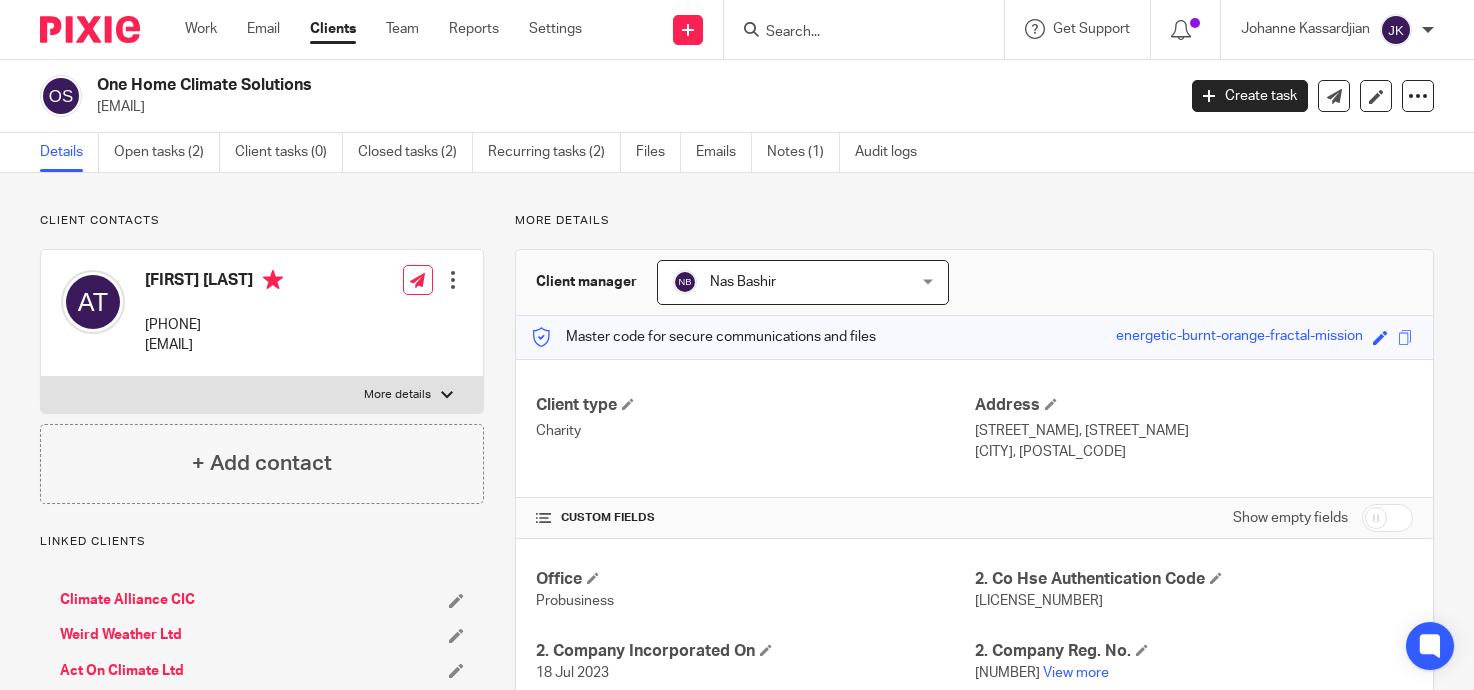 scroll, scrollTop: 0, scrollLeft: 0, axis: both 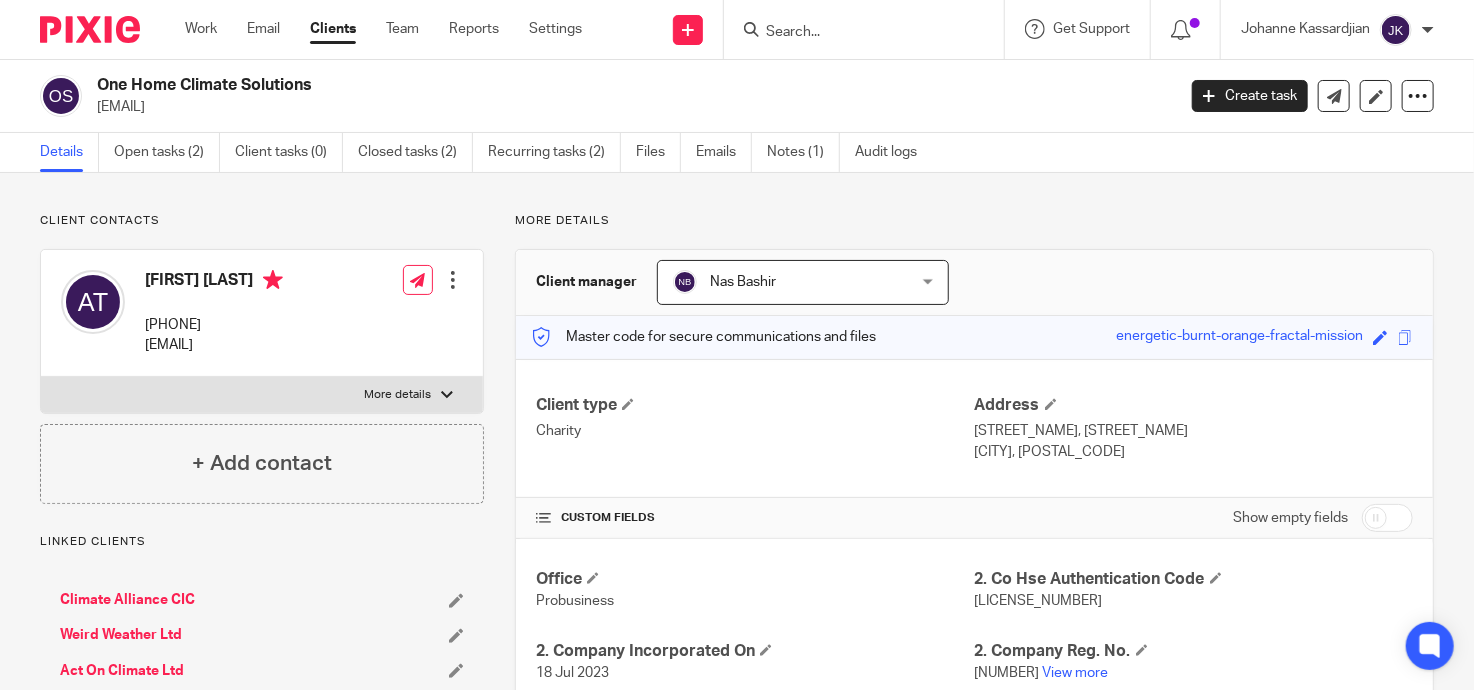 click on "Details
Open tasks (2)
Client tasks (0)
Closed tasks (2)
Recurring tasks (2)
Files
Emails
Notes (1)
Audit logs" at bounding box center [493, 152] 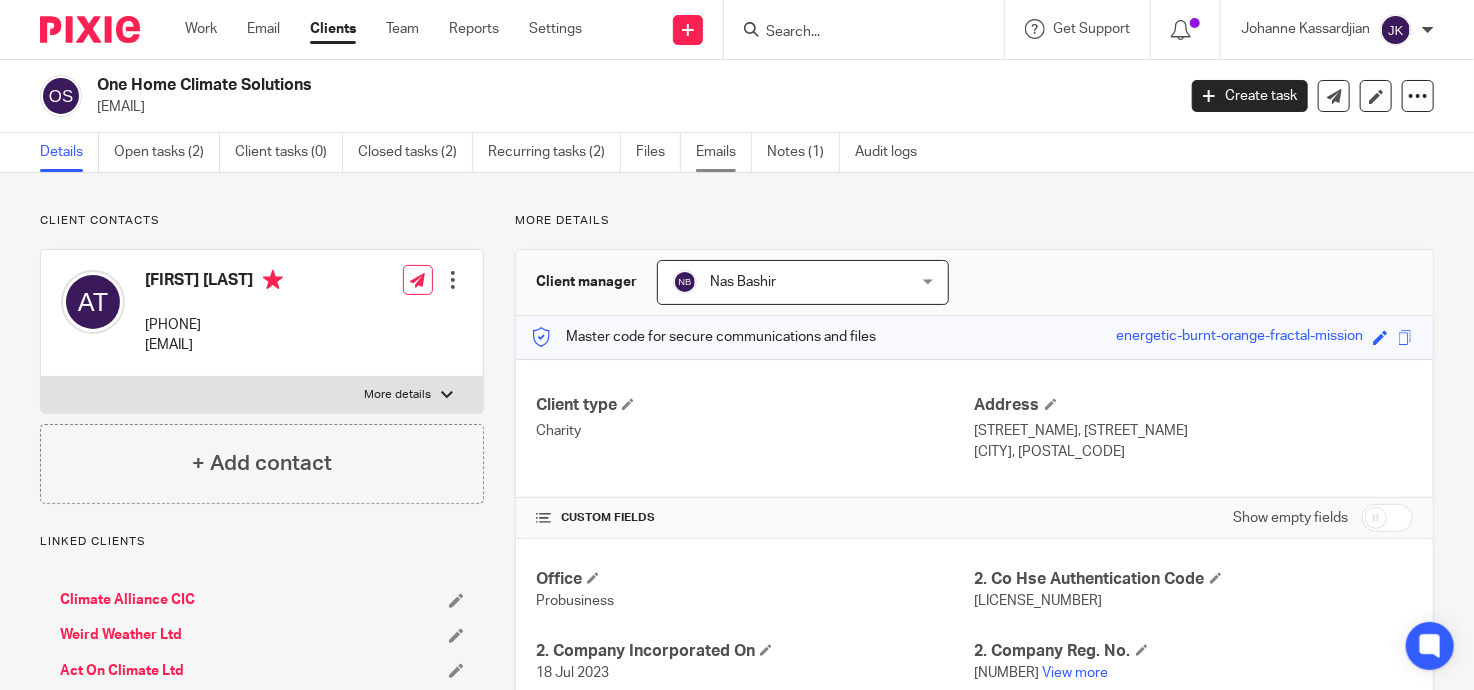 click on "Emails" at bounding box center (724, 152) 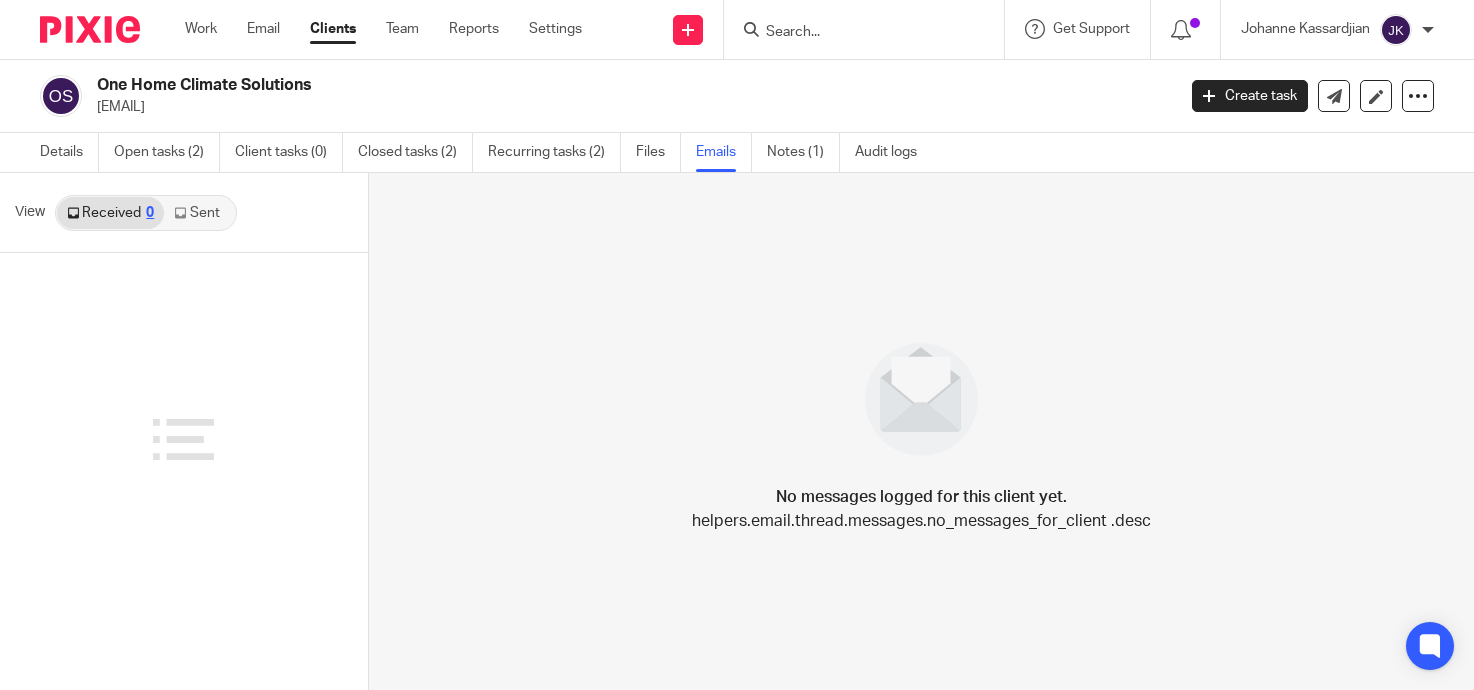 scroll, scrollTop: 0, scrollLeft: 0, axis: both 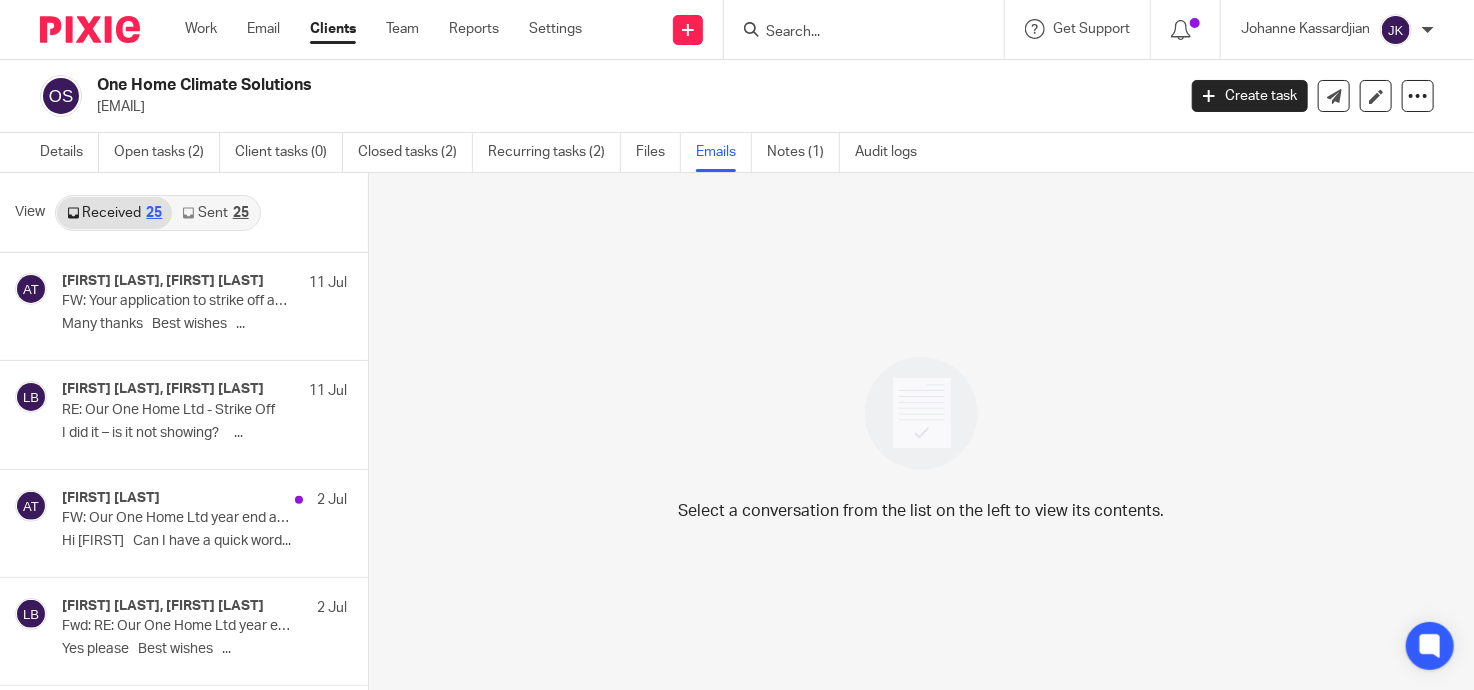 click on "Received
25
Sent
25" at bounding box center (158, 213) 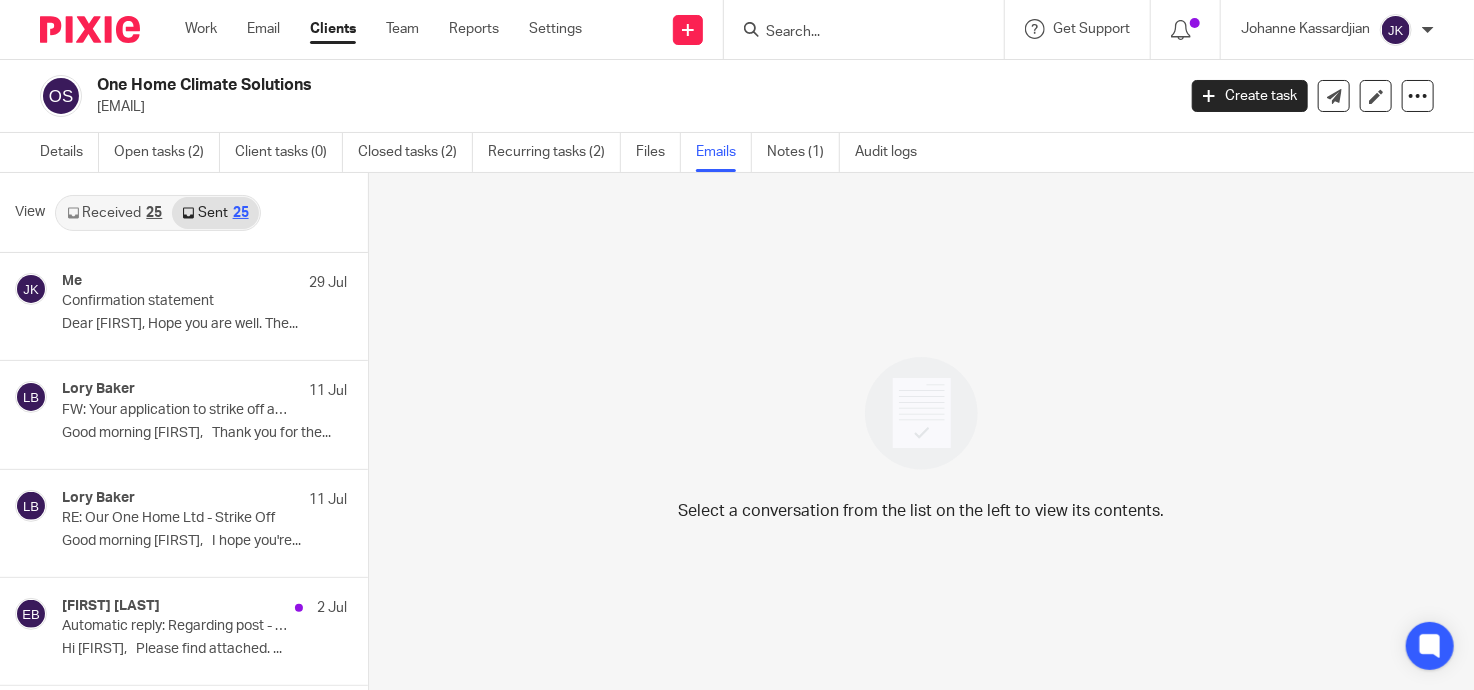 scroll, scrollTop: 3, scrollLeft: 0, axis: vertical 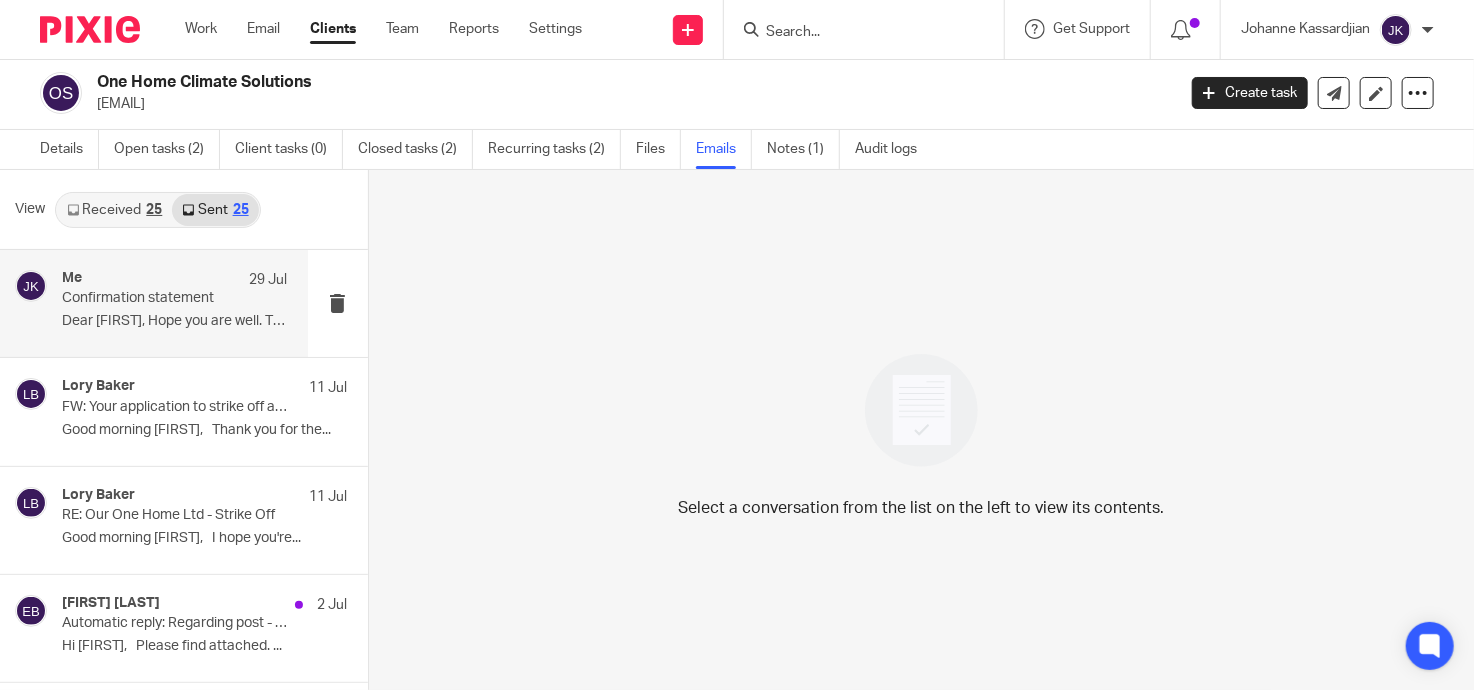 click on "Me
29 Jul" at bounding box center (175, 280) 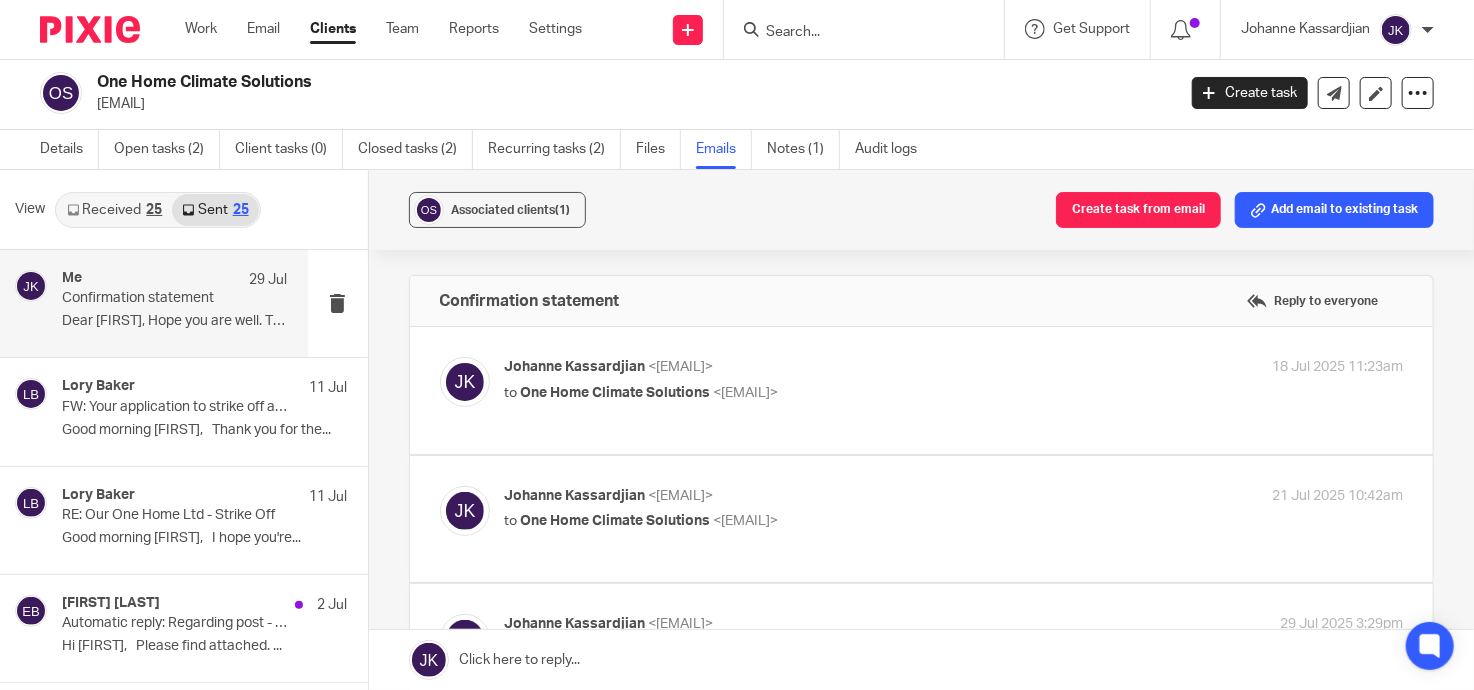 scroll, scrollTop: 0, scrollLeft: 0, axis: both 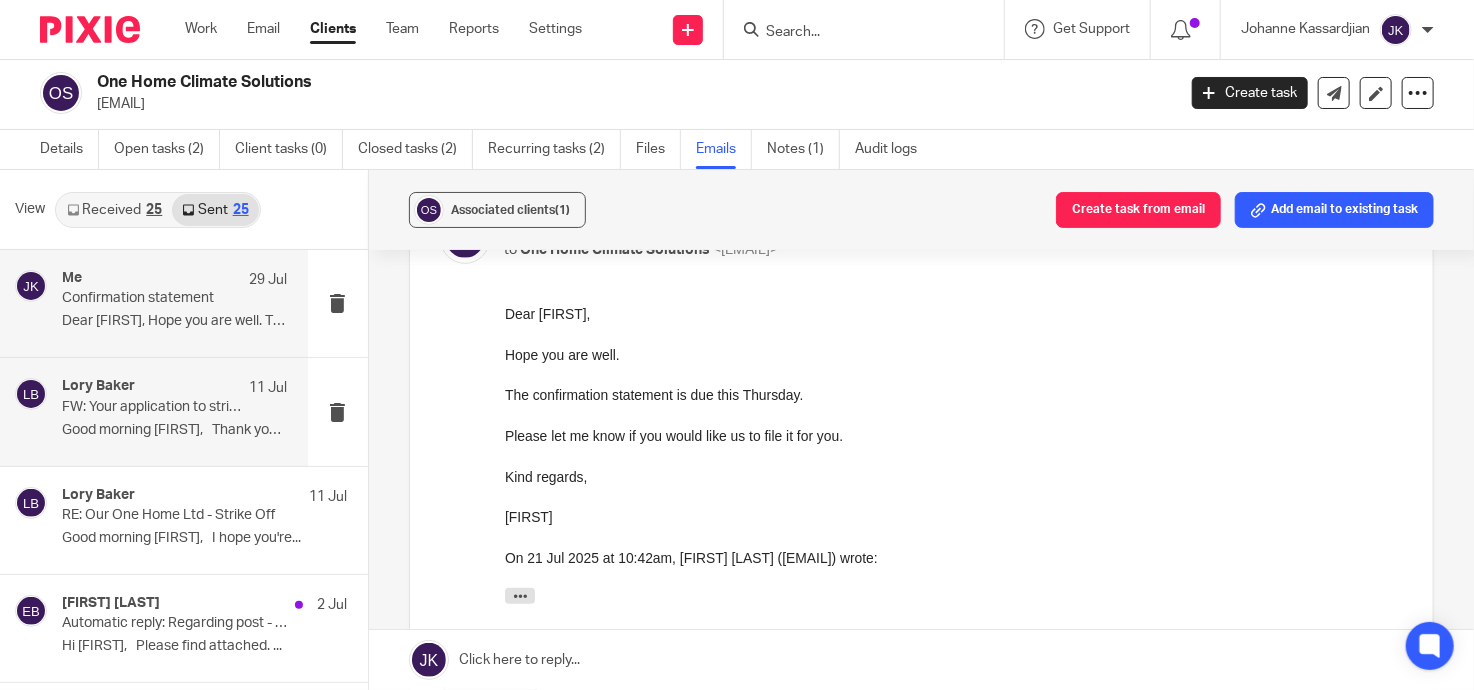 click on "Lory Baker
11 Jul" at bounding box center [175, 388] 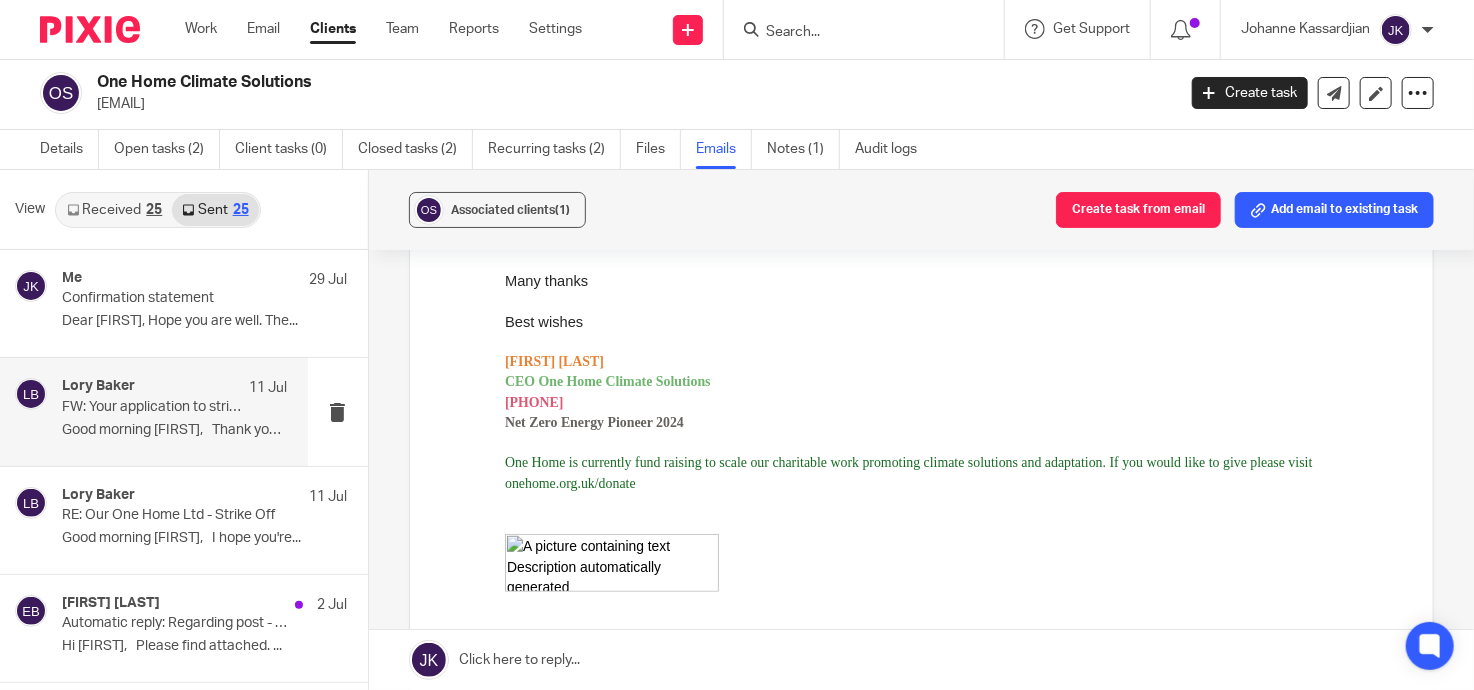scroll, scrollTop: 0, scrollLeft: 0, axis: both 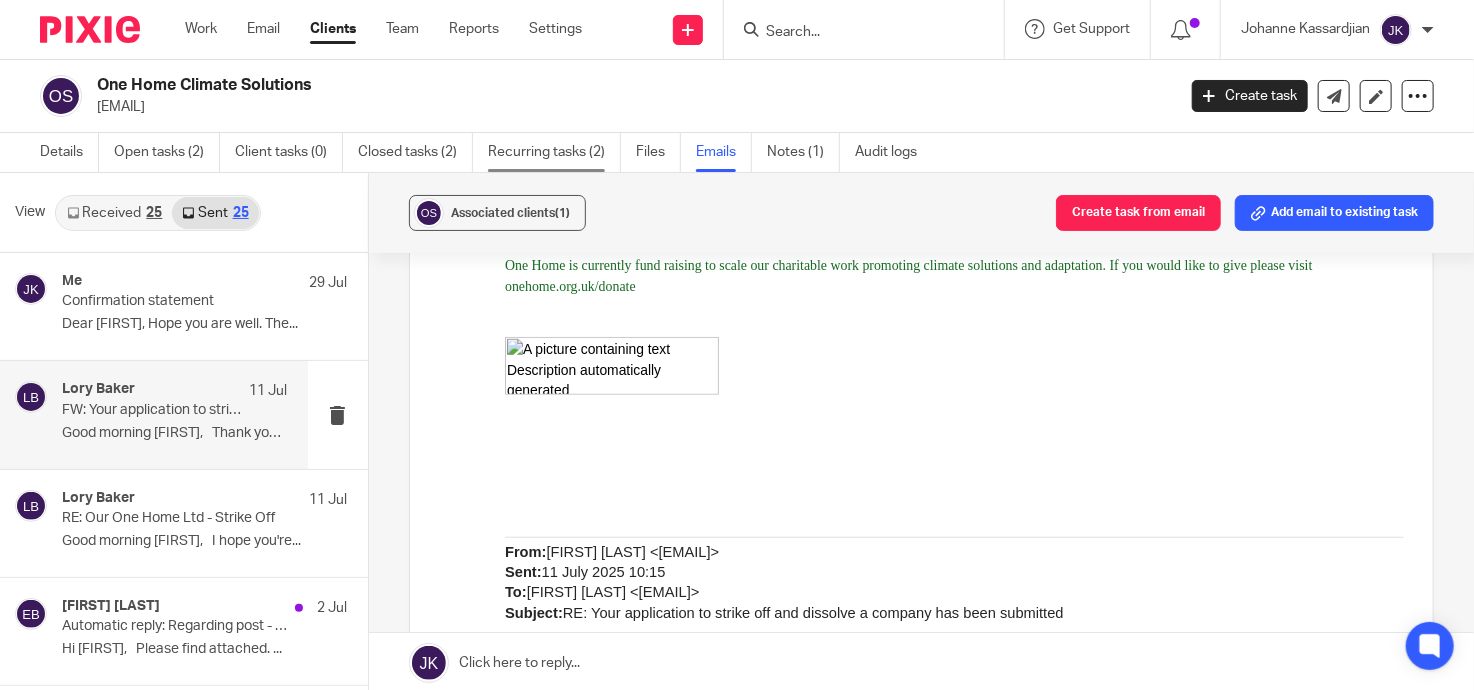 click on "Recurring tasks (2)" at bounding box center [554, 152] 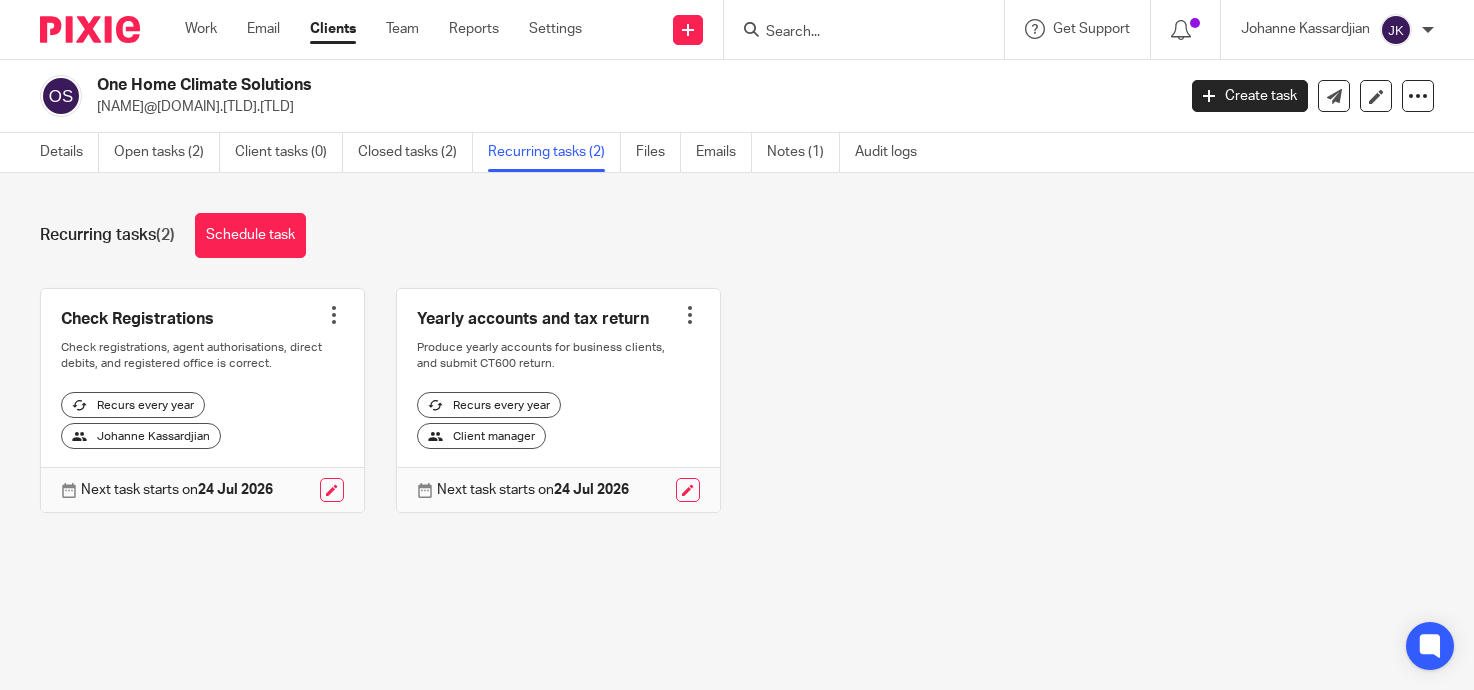 scroll, scrollTop: 0, scrollLeft: 0, axis: both 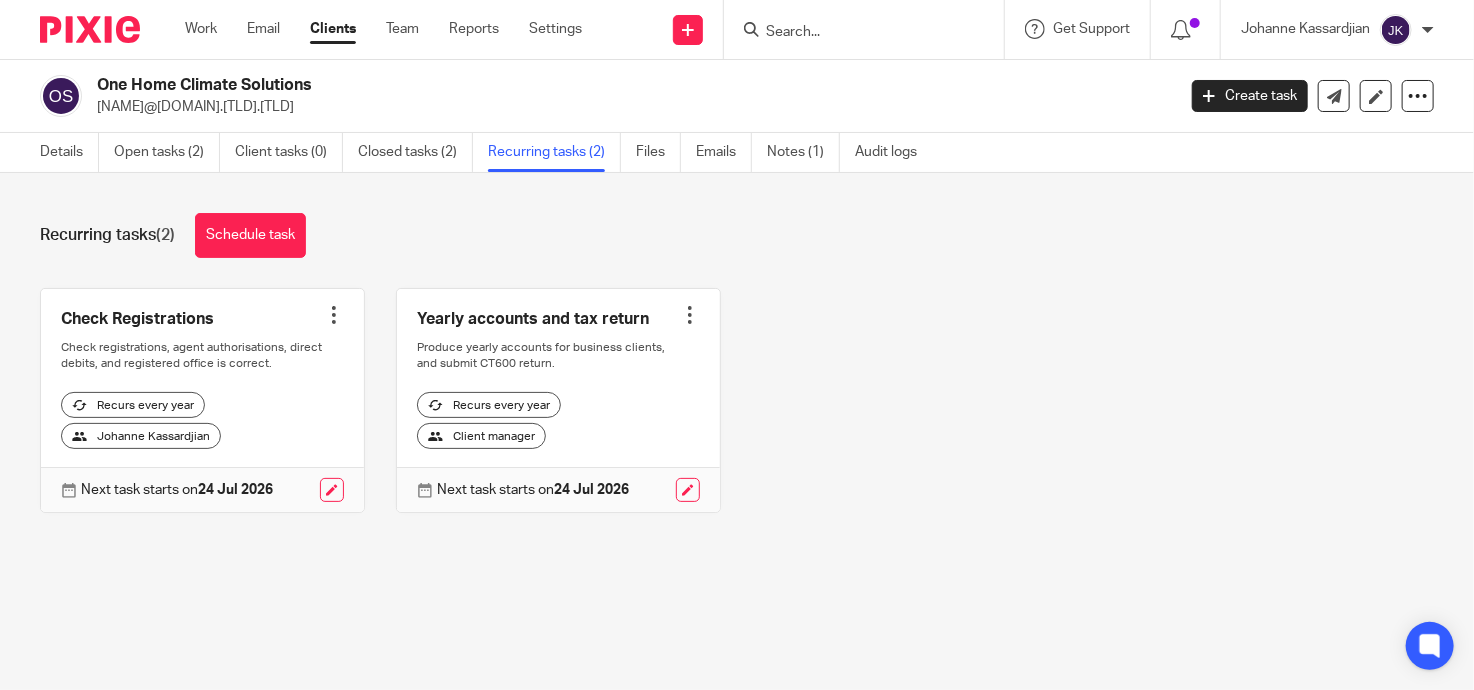 click at bounding box center (558, 401) 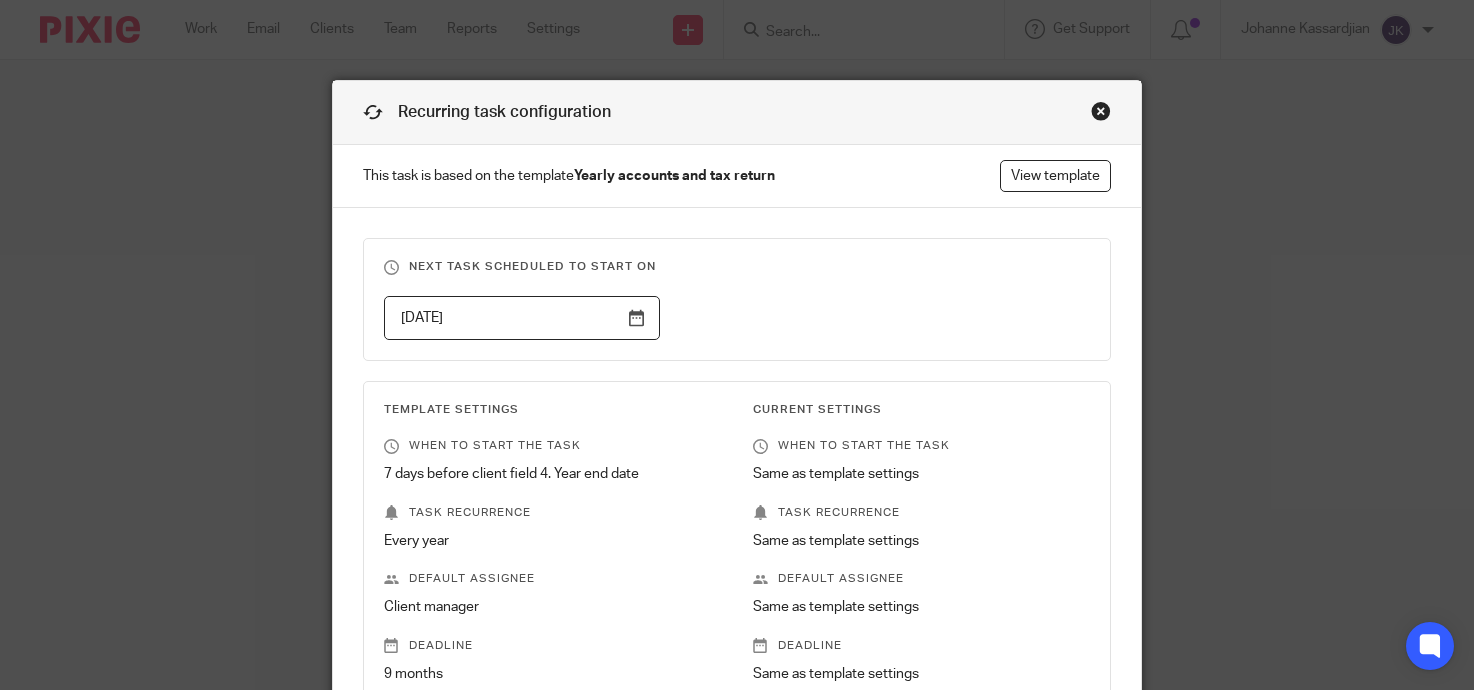 scroll, scrollTop: 0, scrollLeft: 0, axis: both 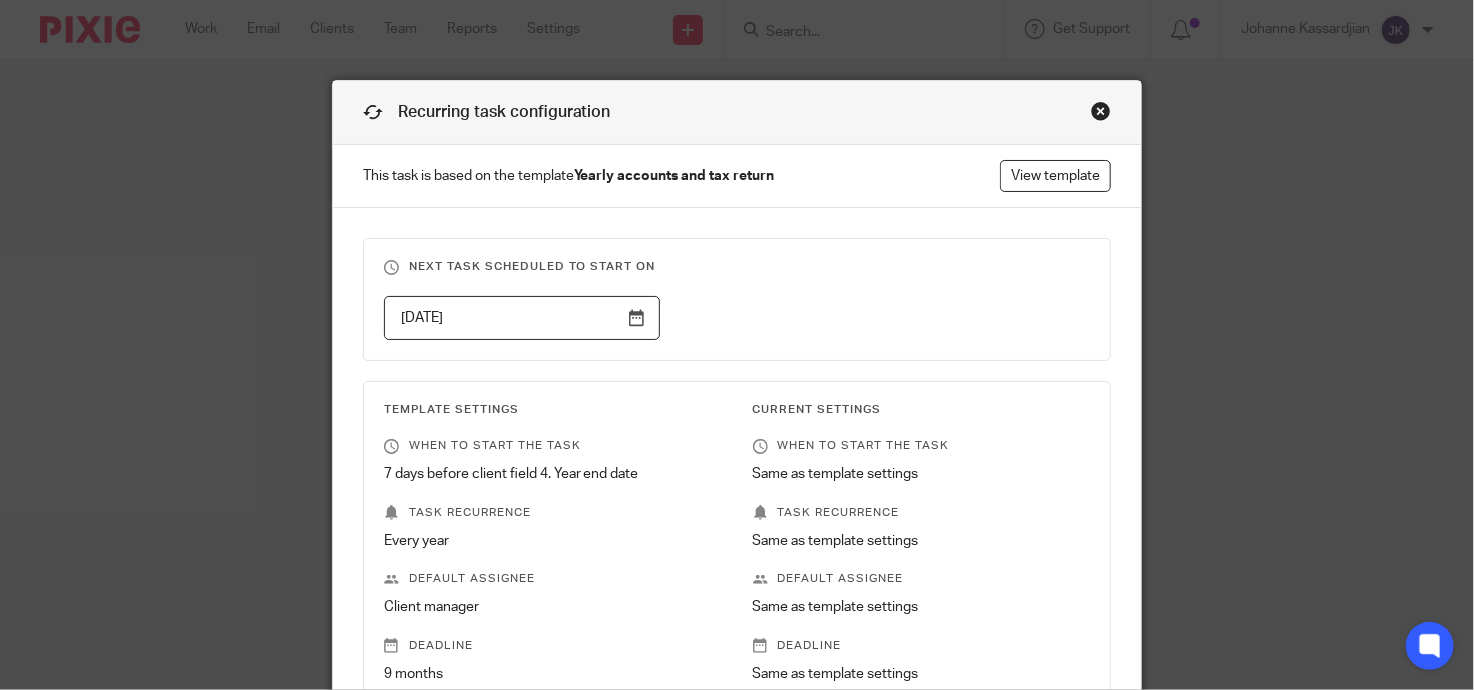 click at bounding box center [1101, 111] 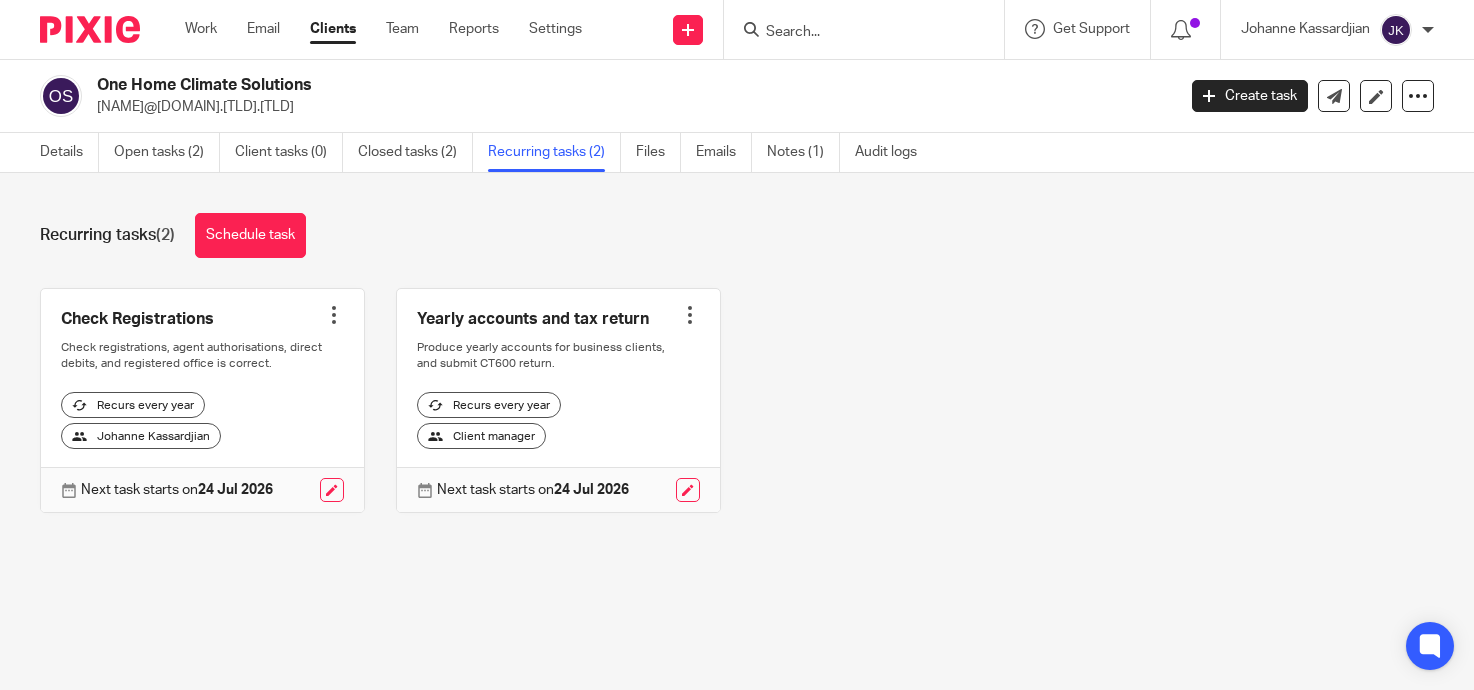 scroll, scrollTop: 0, scrollLeft: 0, axis: both 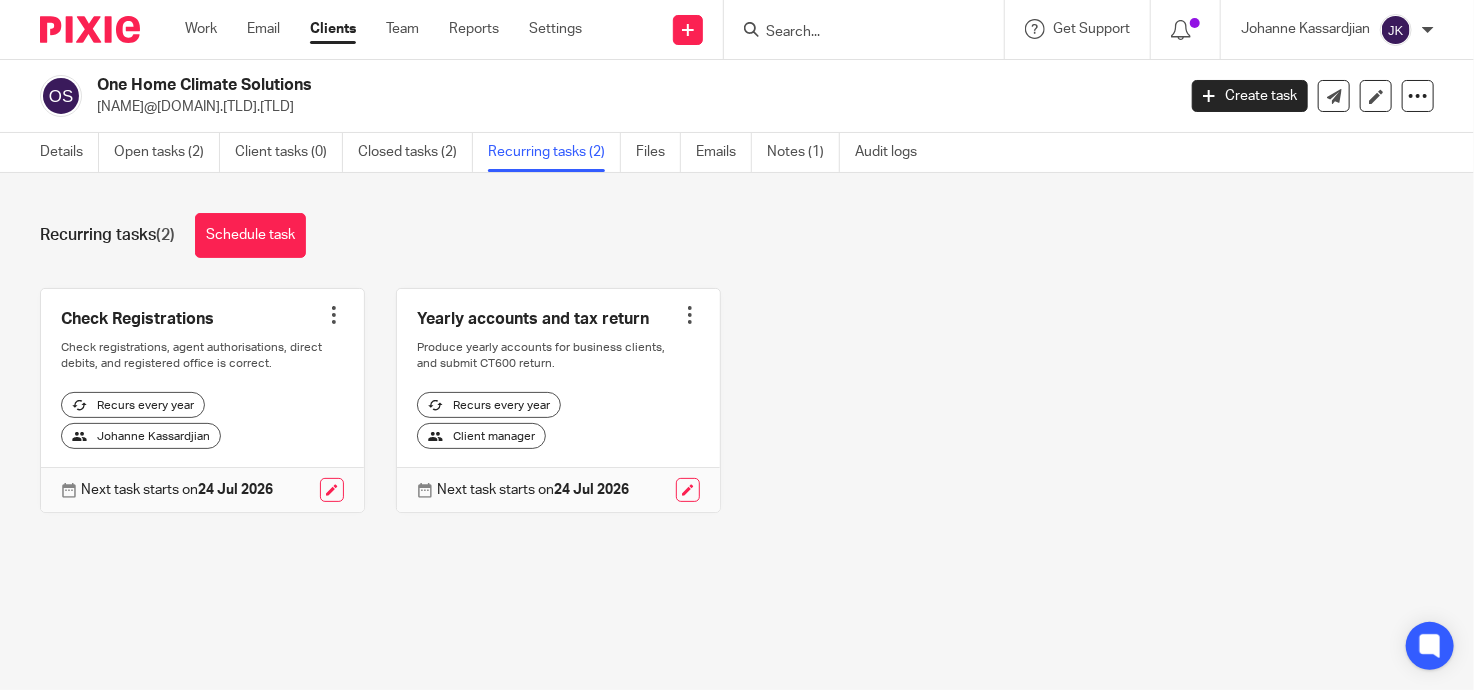 click at bounding box center [690, 315] 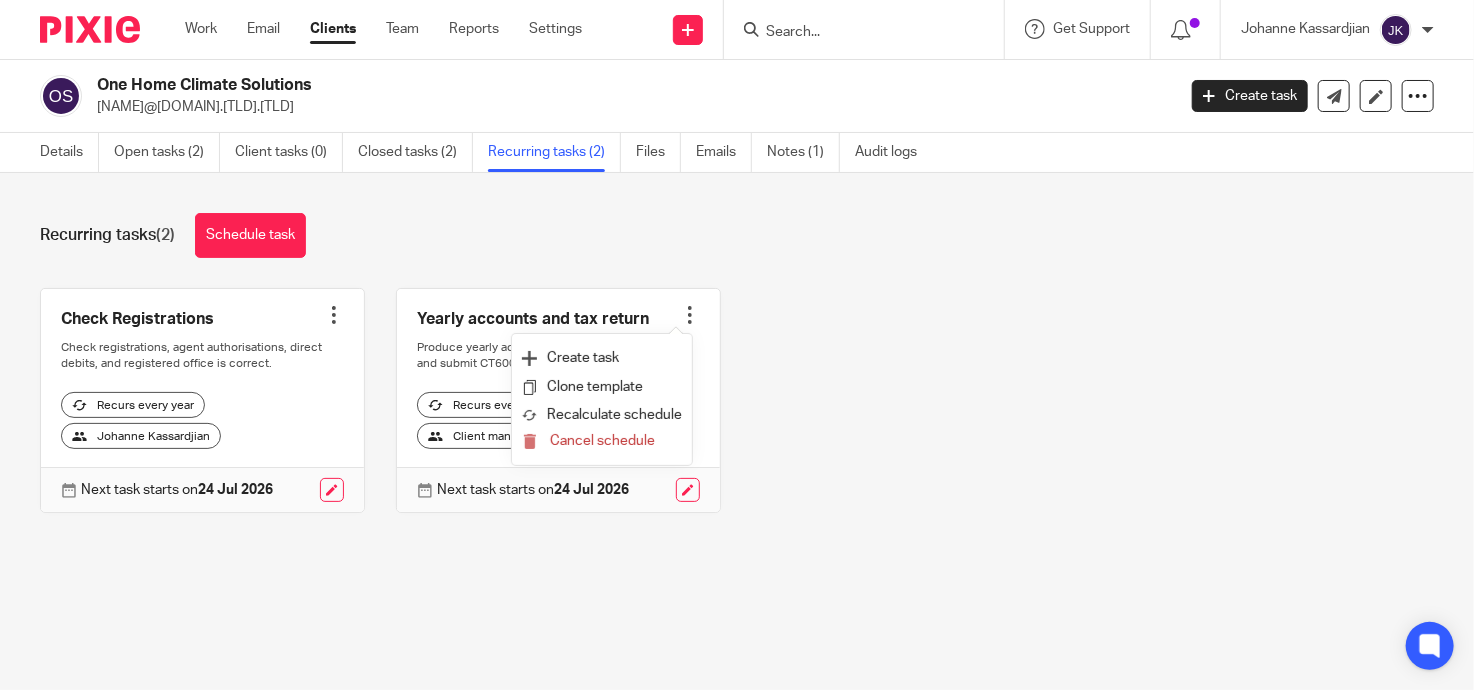 drag, startPoint x: 583, startPoint y: 443, endPoint x: 566, endPoint y: 600, distance: 157.9177 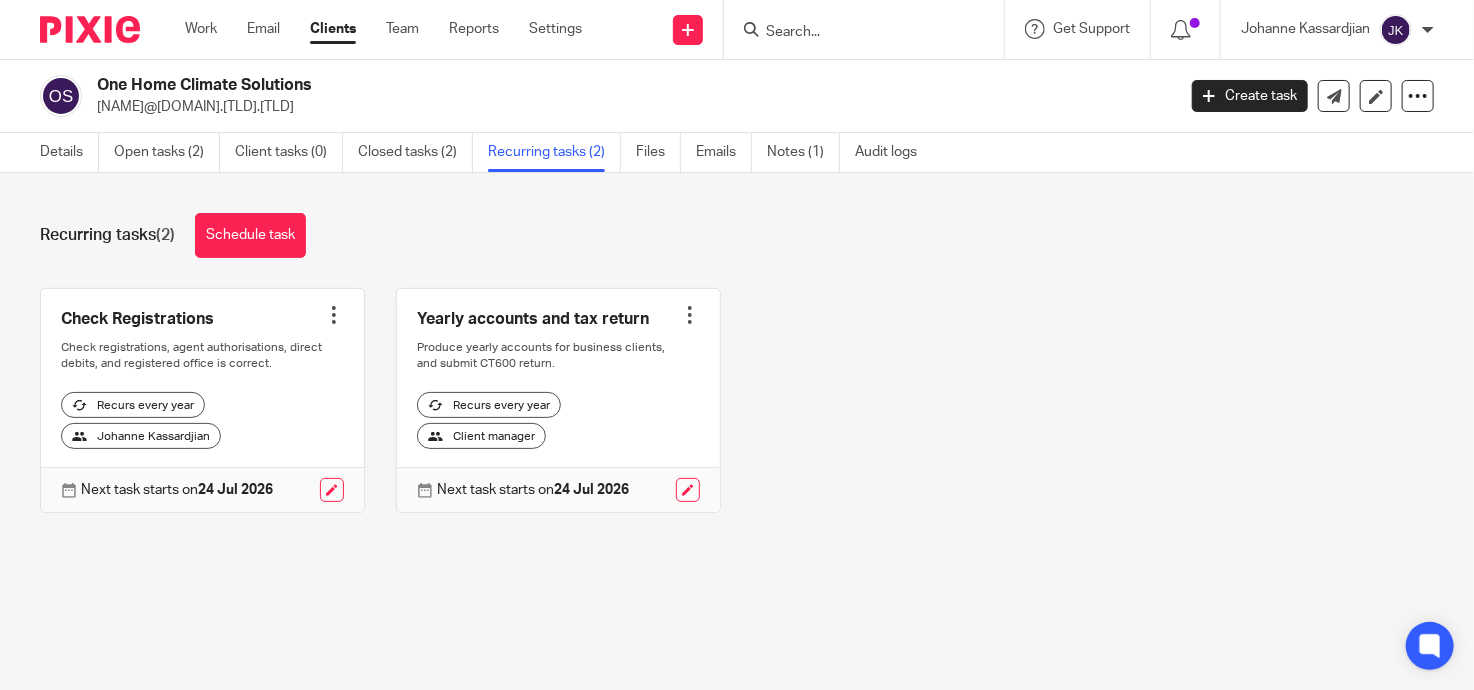 click at bounding box center (690, 315) 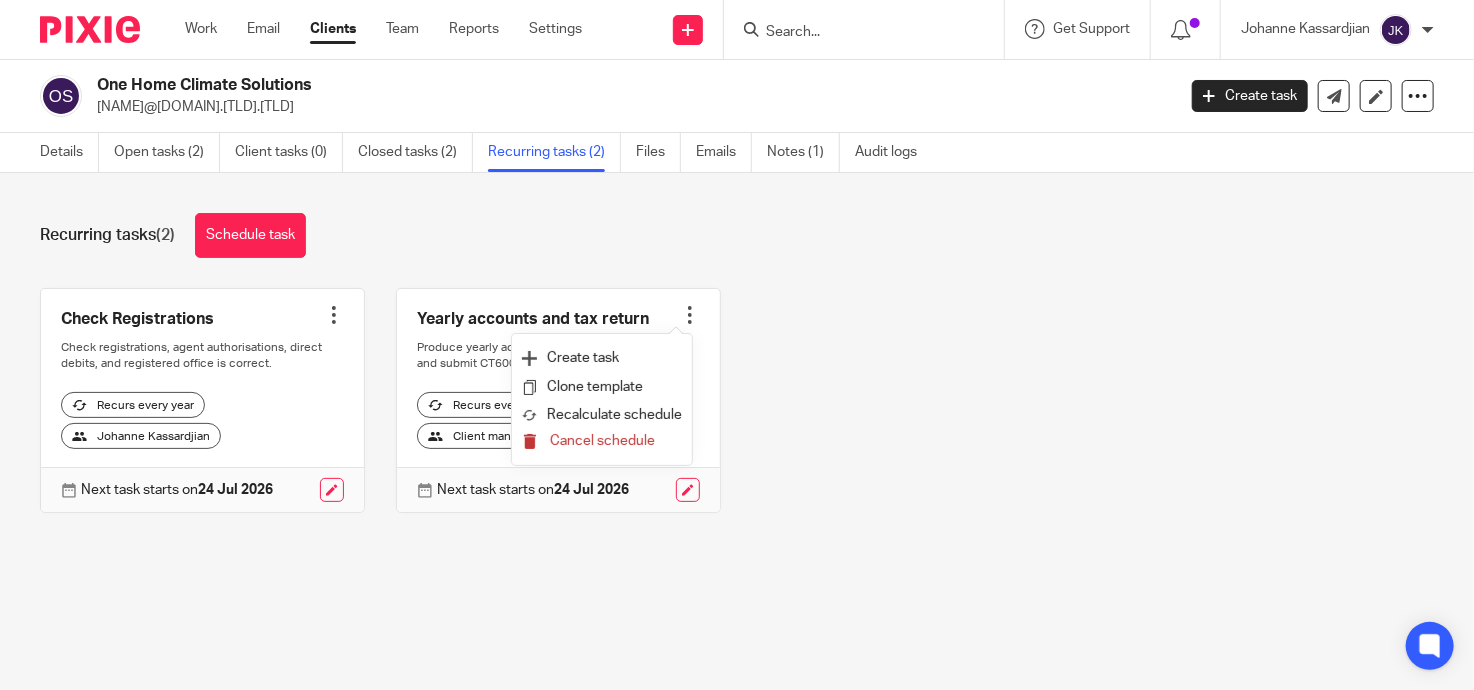 click on "Cancel schedule" at bounding box center (602, 441) 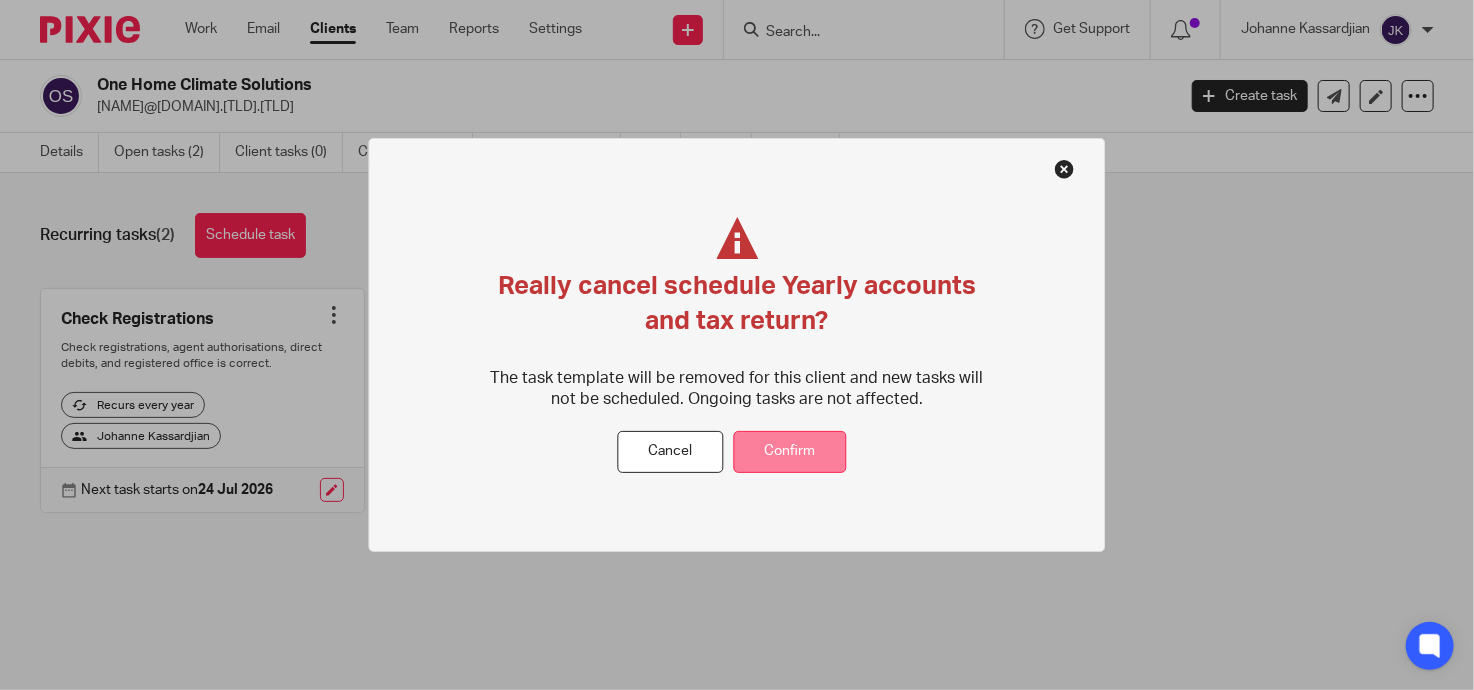 click on "Confirm" at bounding box center (790, 452) 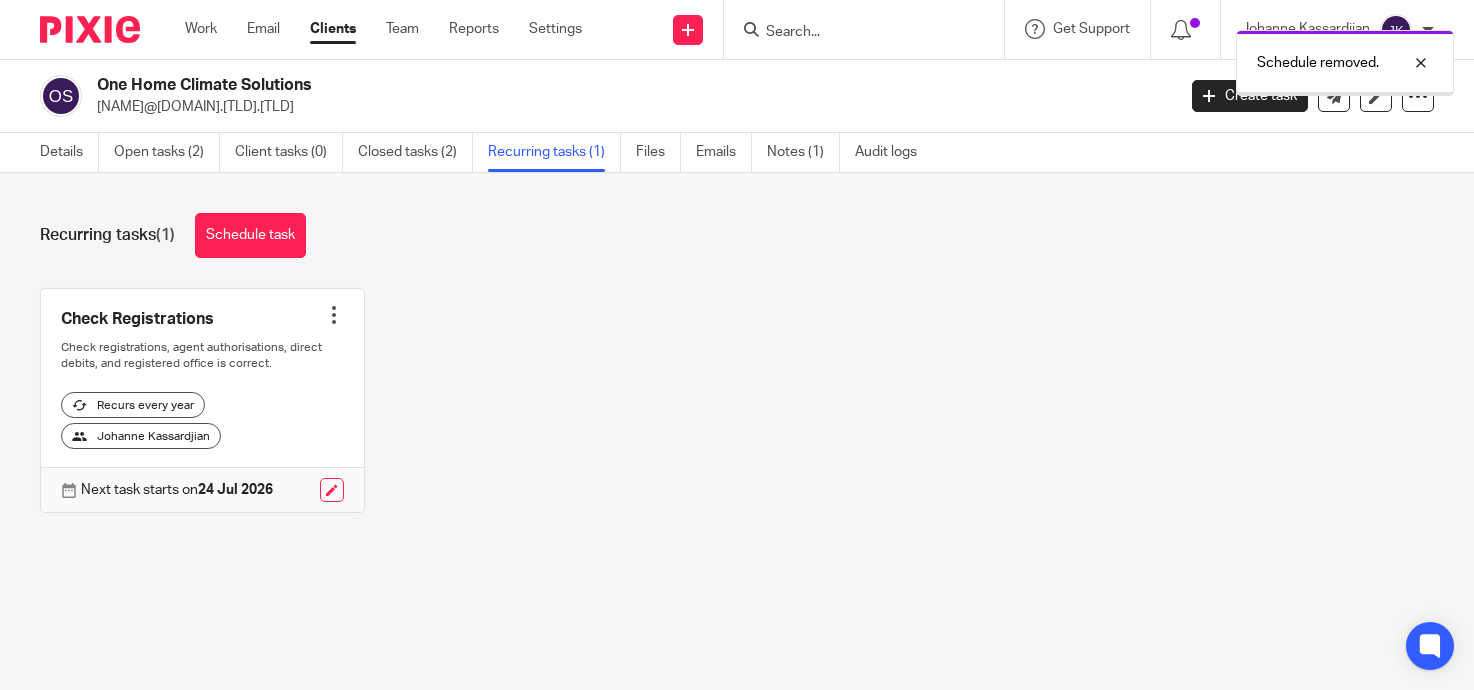scroll, scrollTop: 0, scrollLeft: 0, axis: both 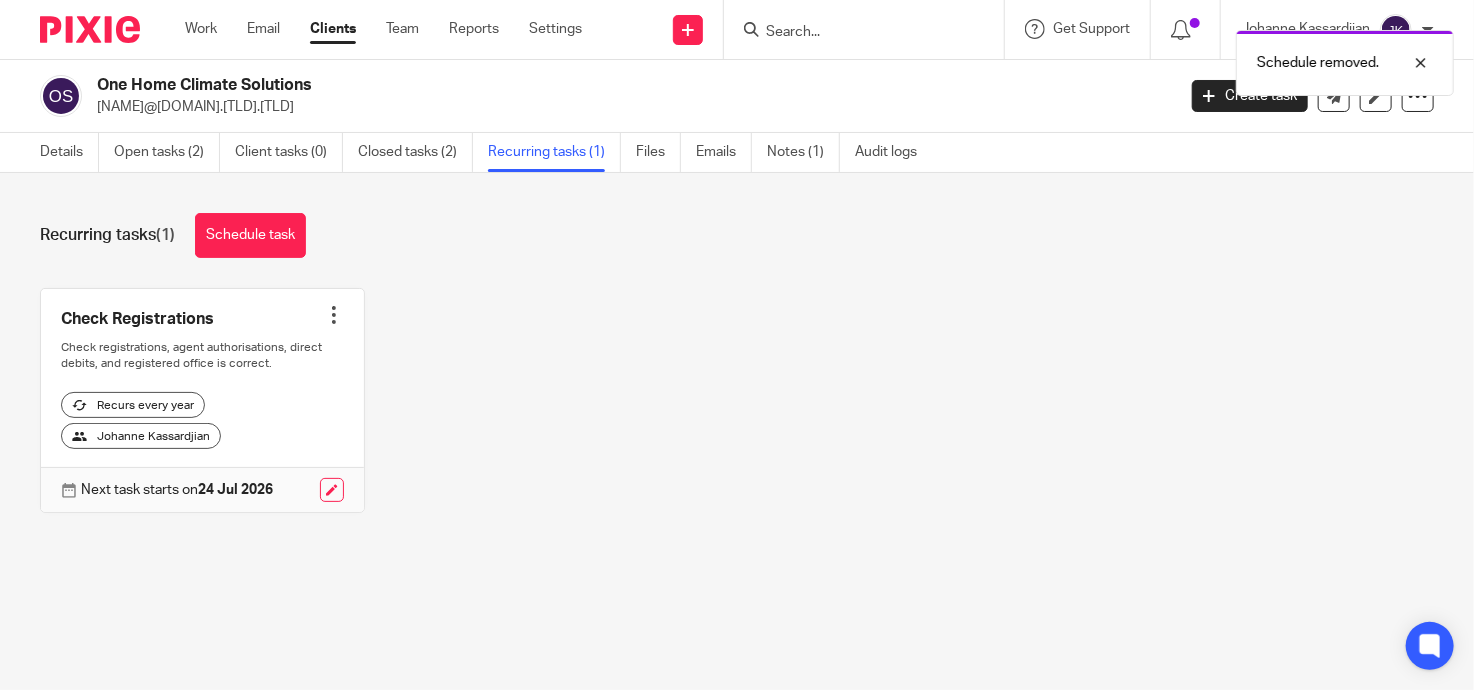 click at bounding box center [334, 315] 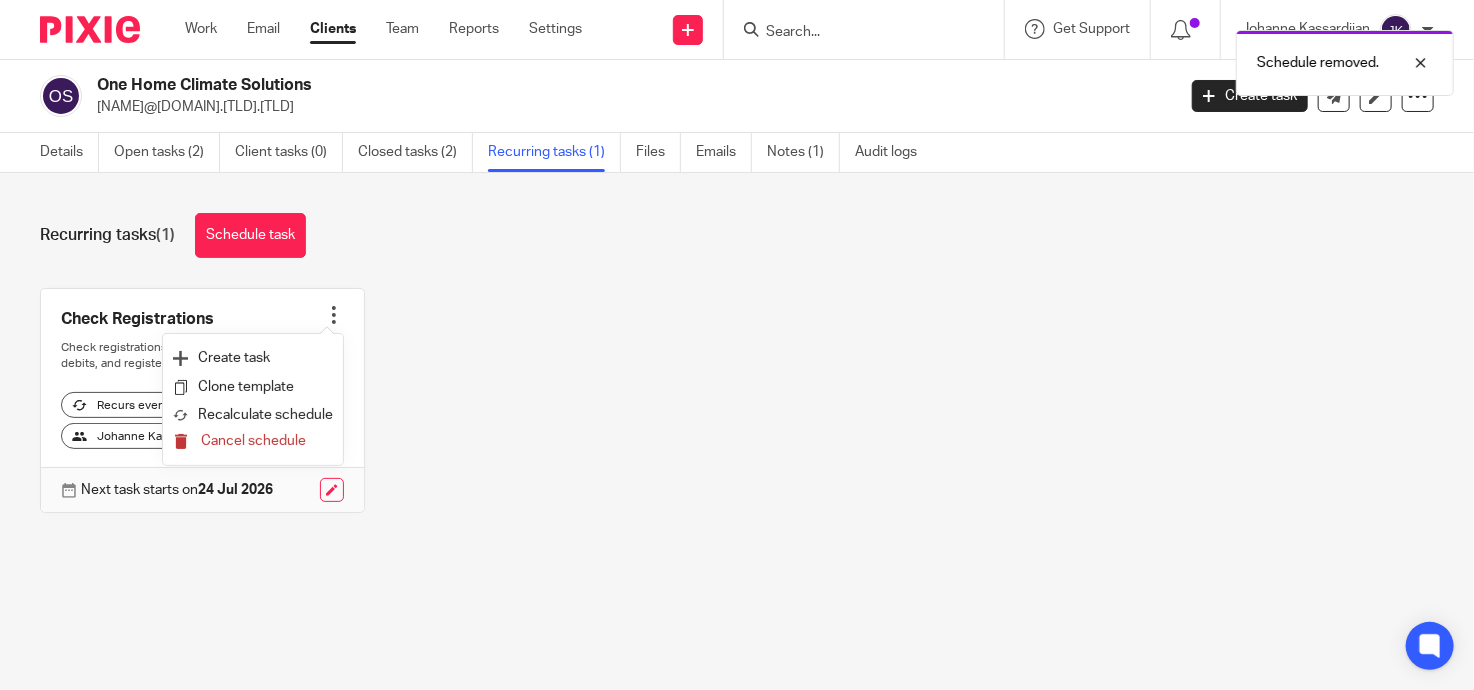 click on "Cancel schedule" at bounding box center [253, 441] 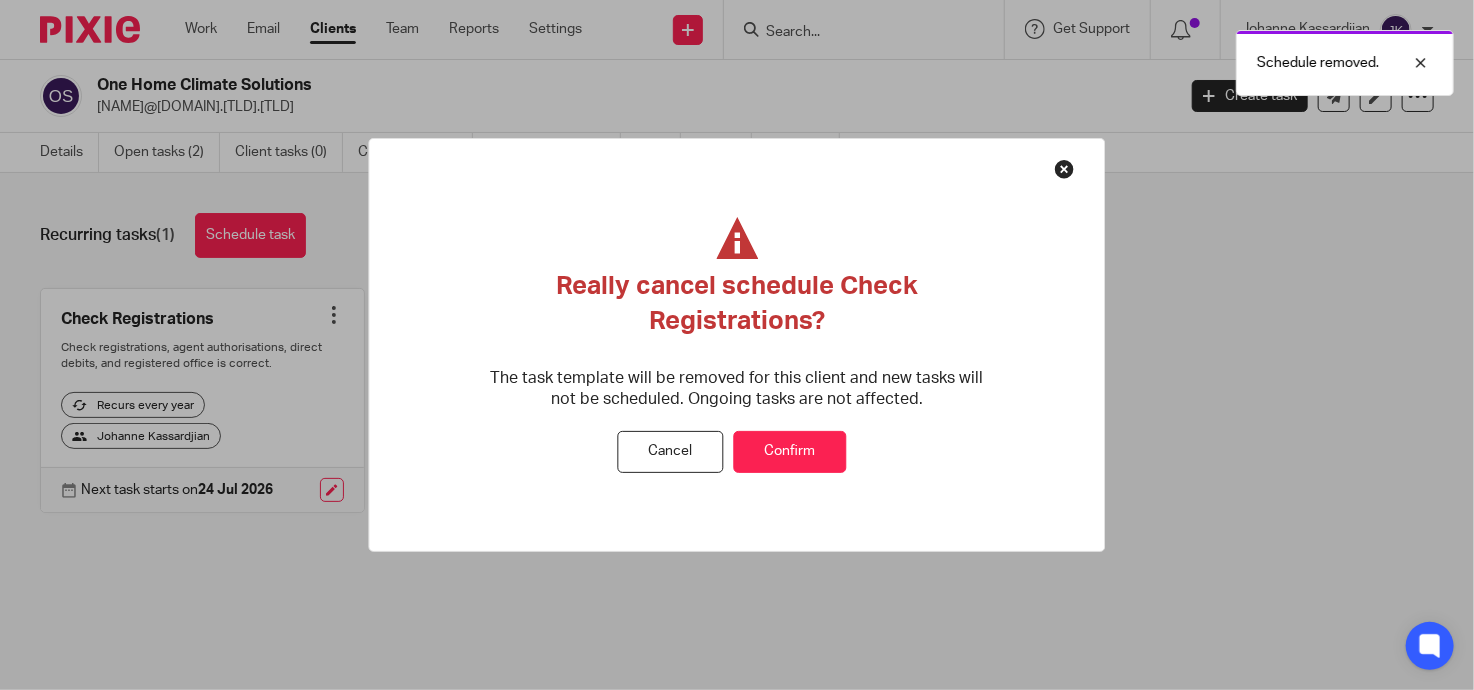 click on "Confirm" at bounding box center (790, 452) 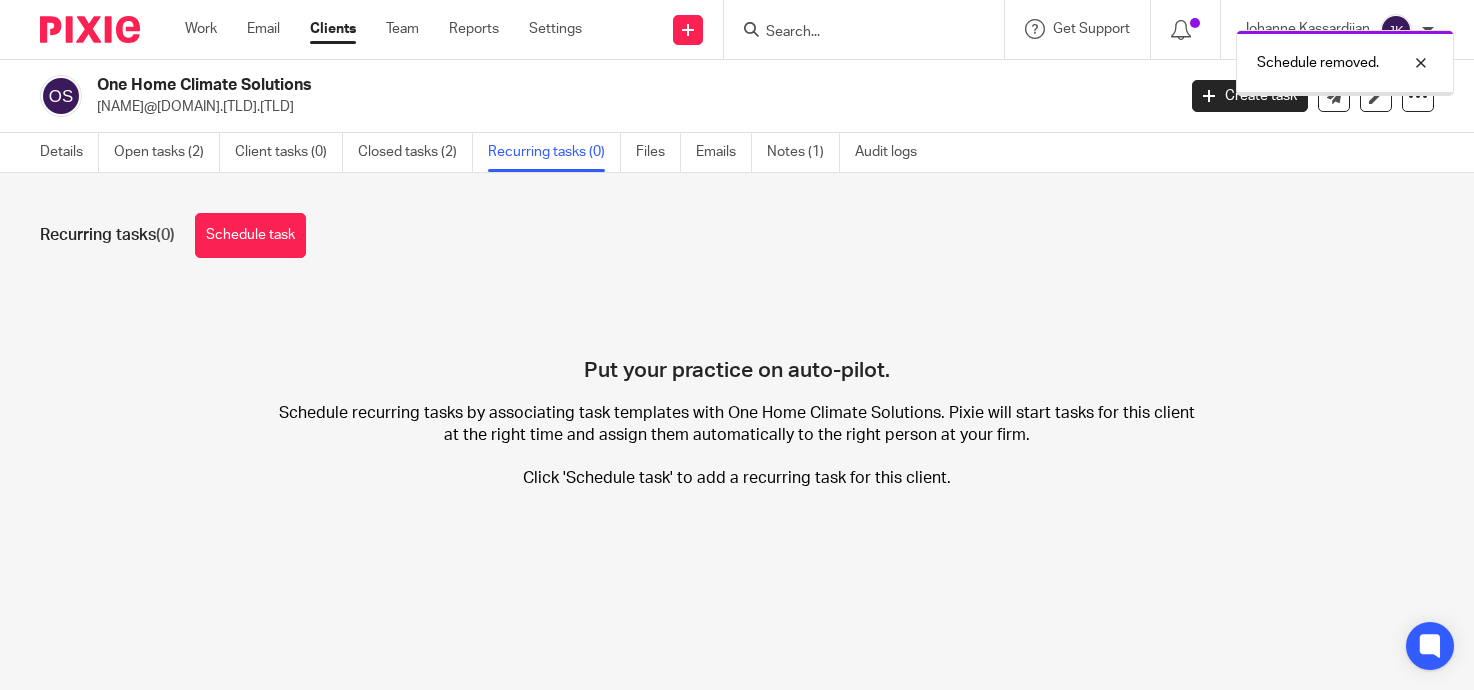 scroll, scrollTop: 0, scrollLeft: 0, axis: both 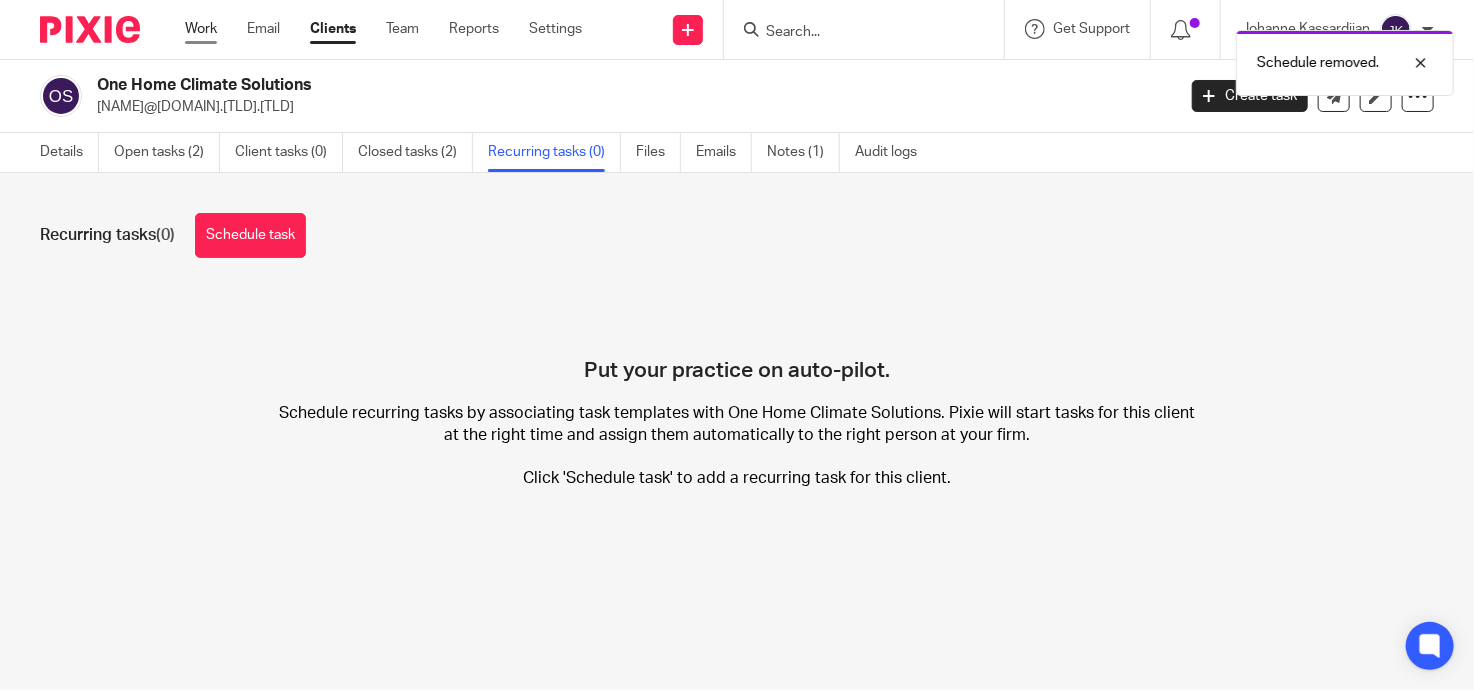 click on "Work" at bounding box center [201, 29] 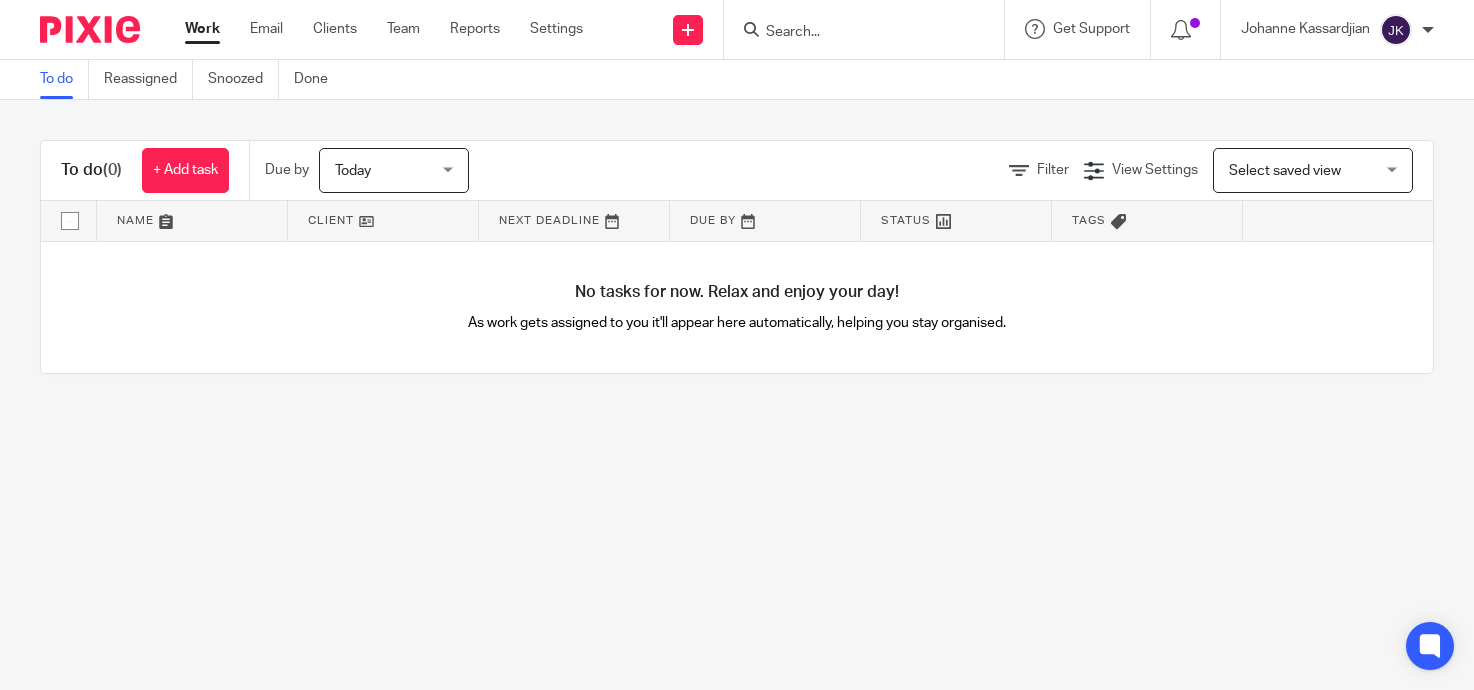 scroll, scrollTop: 0, scrollLeft: 0, axis: both 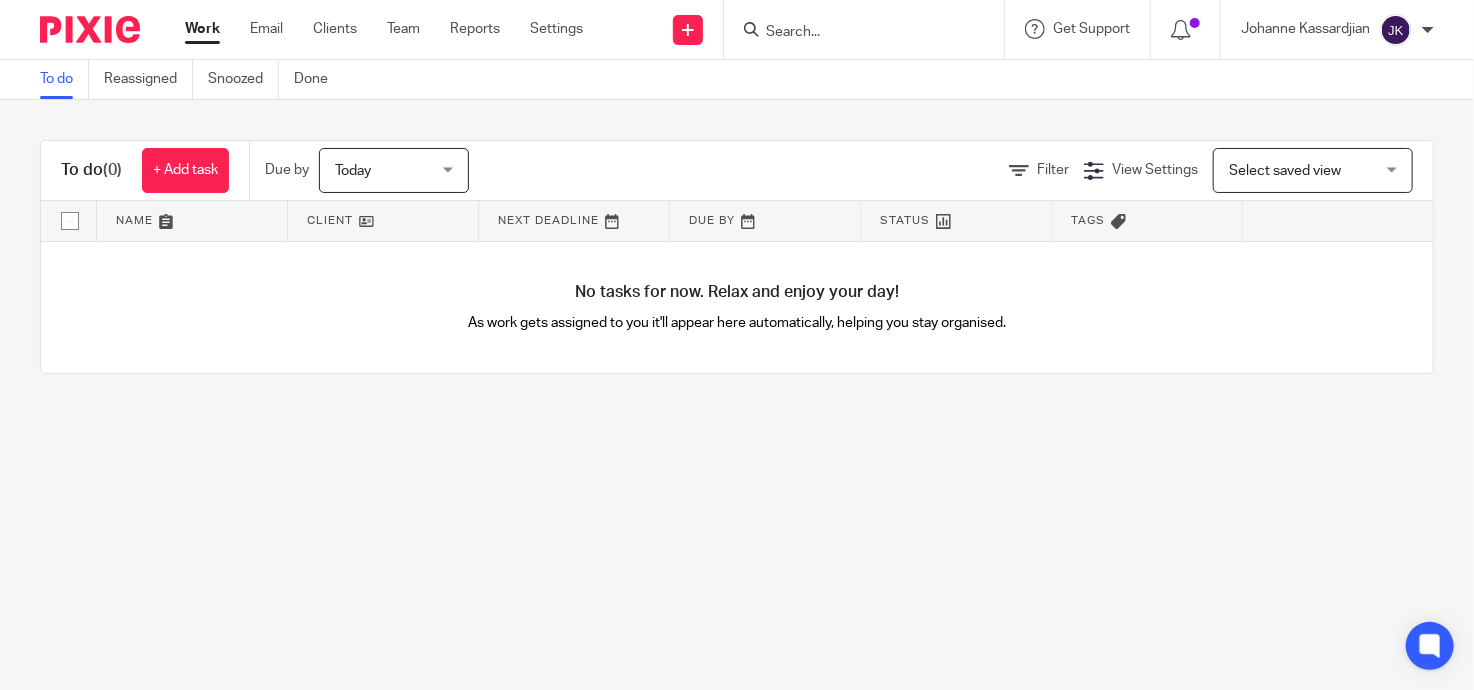click on "To do
(0)
+ Add task
Due by
Today
Today
Today
Tomorrow
This week
Next week
This month
Next month
All
today     Filter     View Settings   View Settings       Manage saved views
Select saved view
Select saved view
Select saved view
Name     Client     Next Deadline     Due By     Status   Tags
No client selected
No client selected
1185films
142 Whitehorse Road Management Co Ltd
21c Eco Energy Limited
24 Hourlondon Ltd
271 Uxbridge Road Freehold Ltd
41 Glenarm Road Ltd" at bounding box center (737, 257) 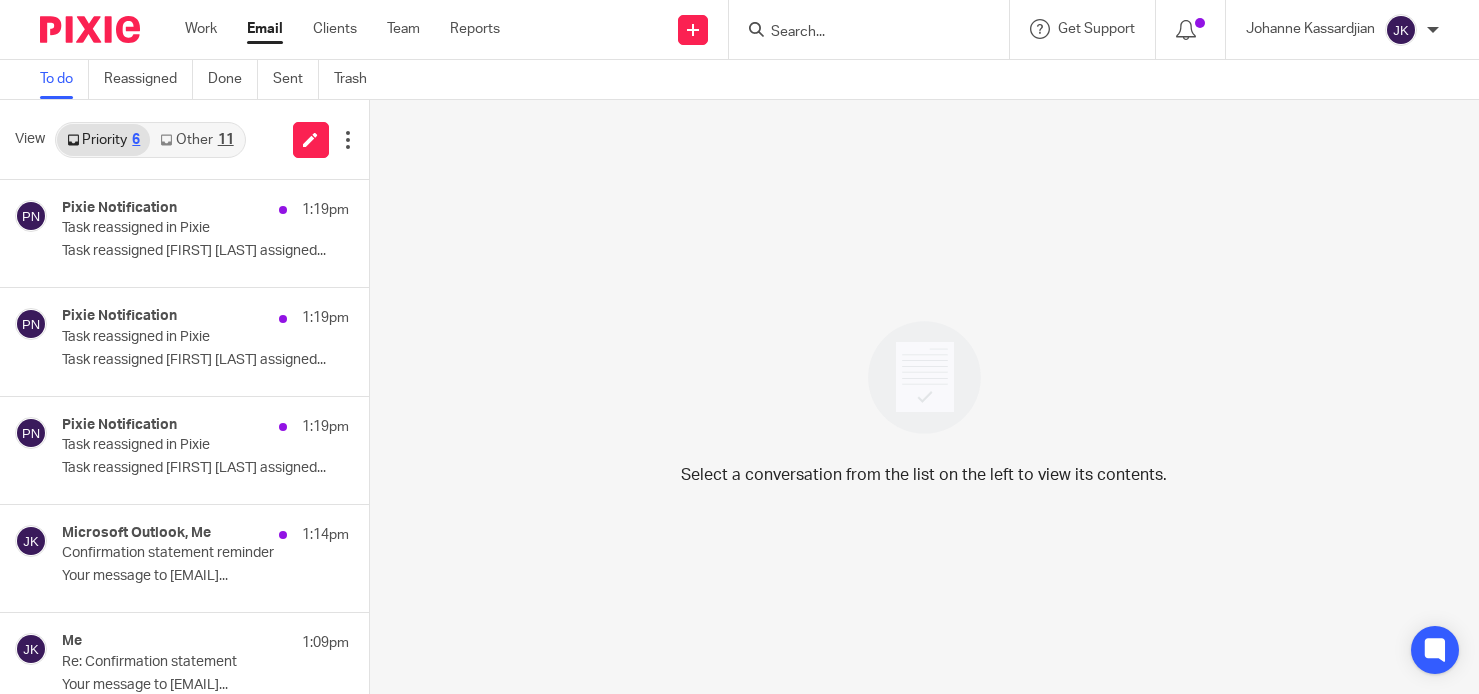scroll, scrollTop: 0, scrollLeft: 0, axis: both 